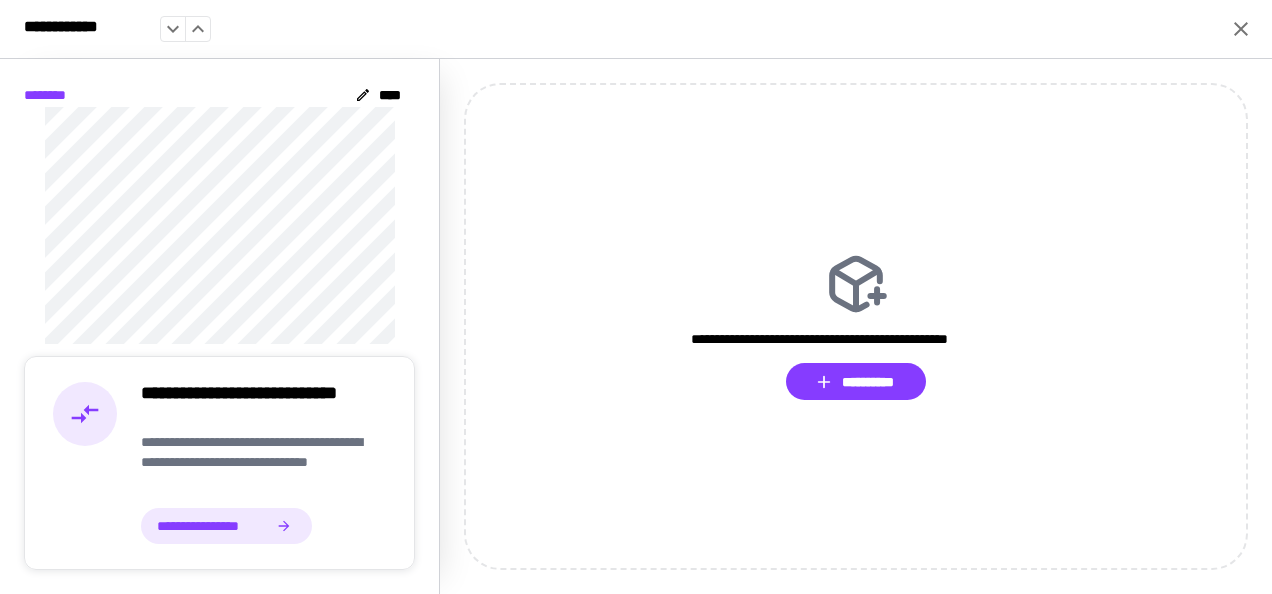 scroll, scrollTop: 0, scrollLeft: 0, axis: both 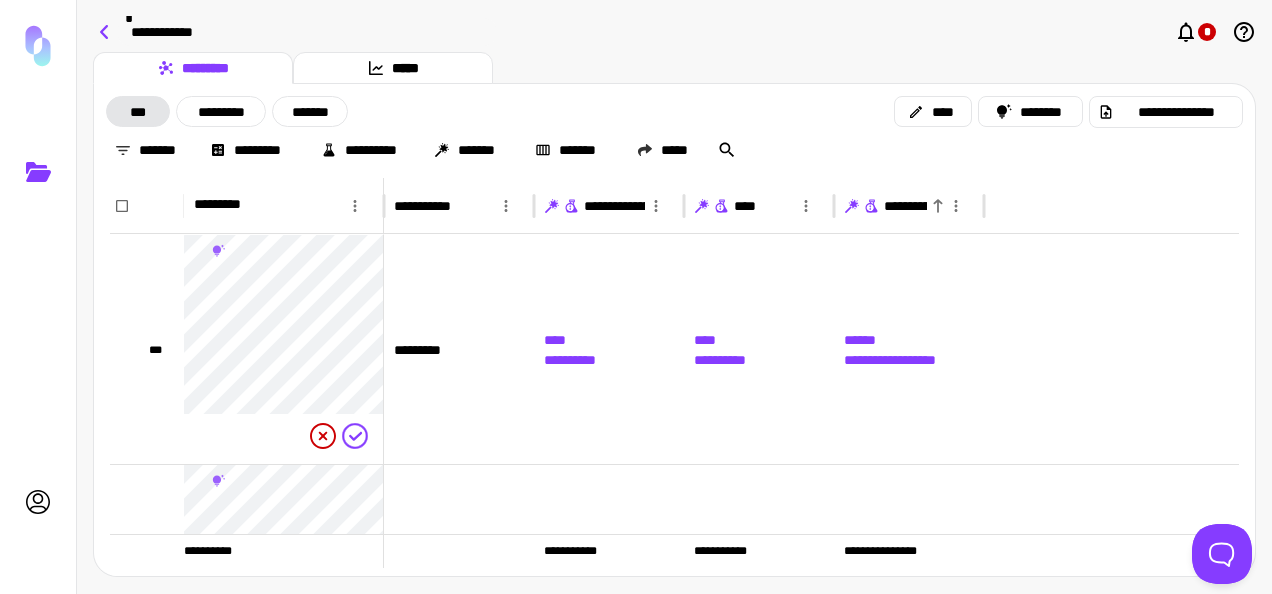 click 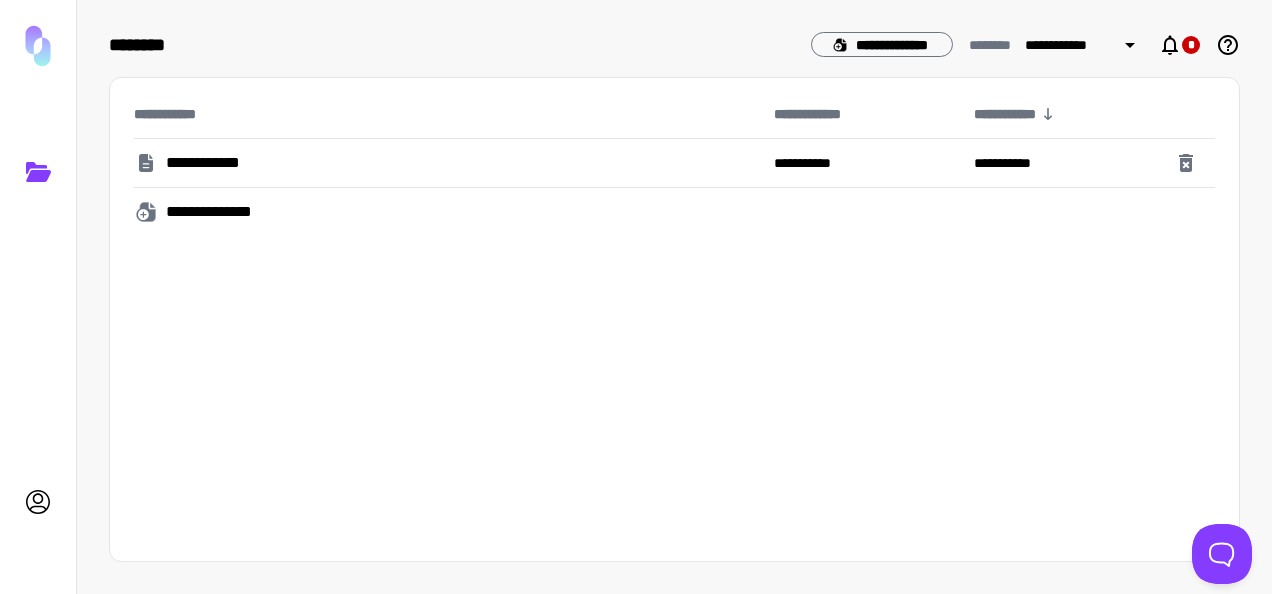 click on "**********" at bounding box center [221, 212] 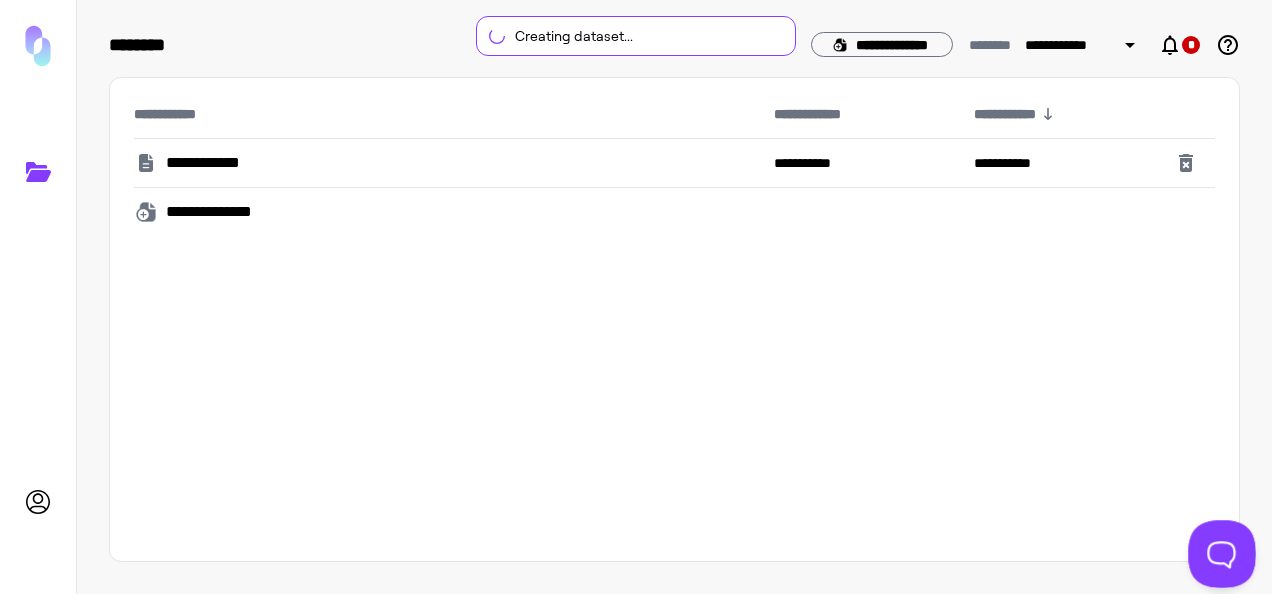 click at bounding box center (1218, 550) 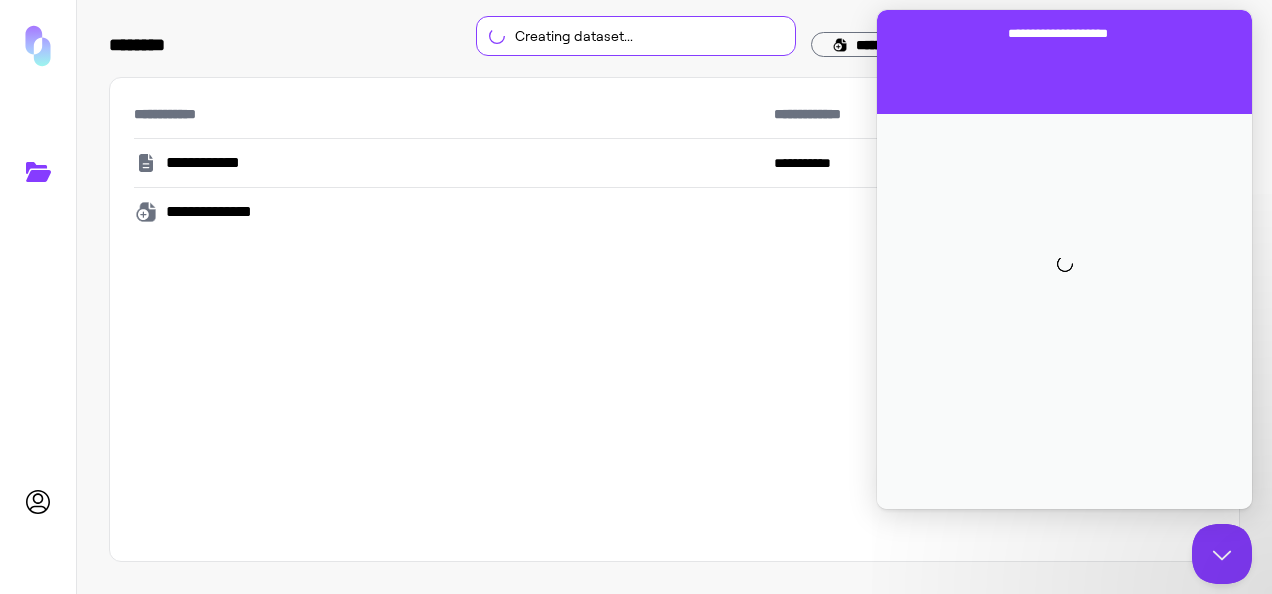 scroll, scrollTop: 0, scrollLeft: 0, axis: both 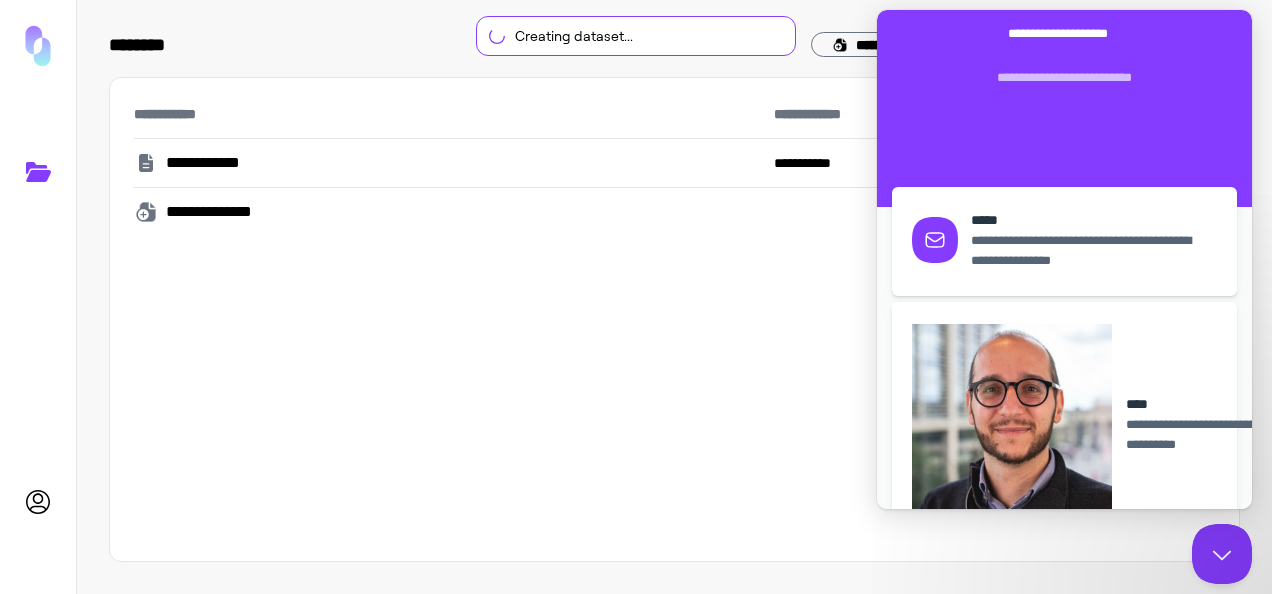click on "**********" at bounding box center (674, 319) 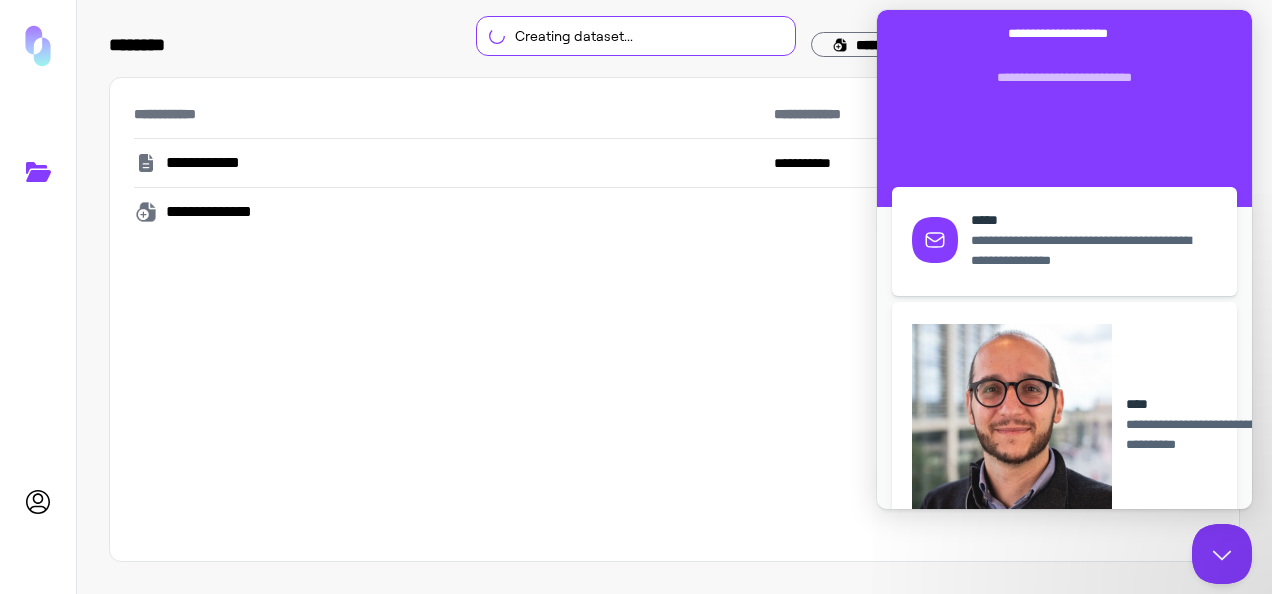 click on "**********" at bounding box center [1064, 34] 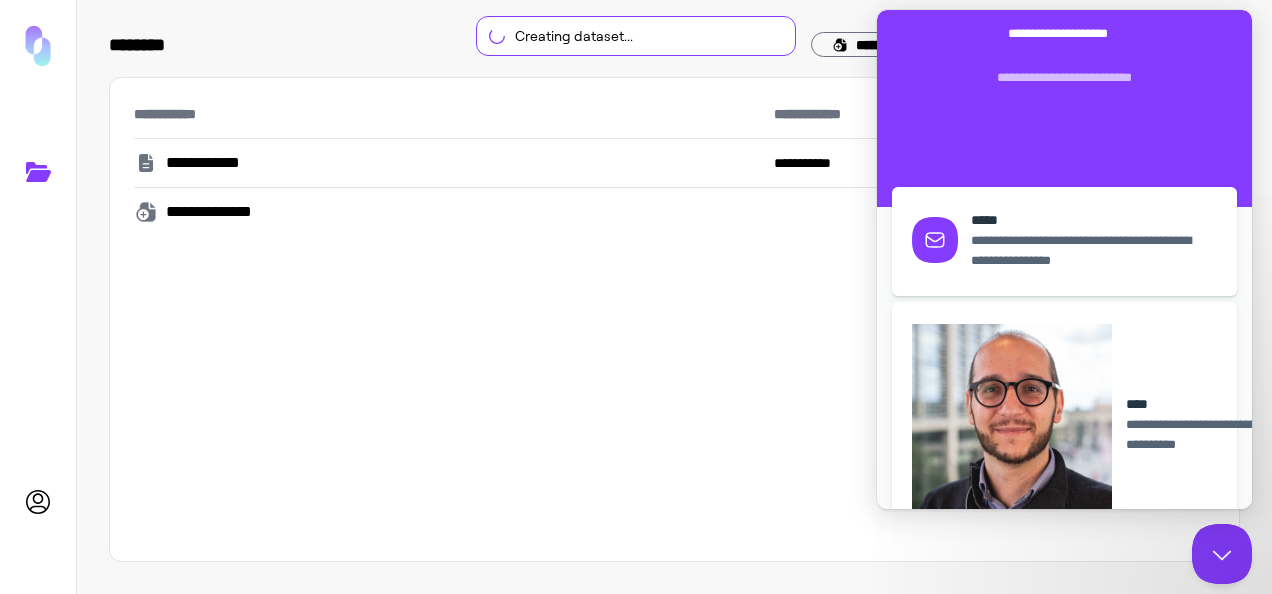 click on "**********" at bounding box center (1064, 328) 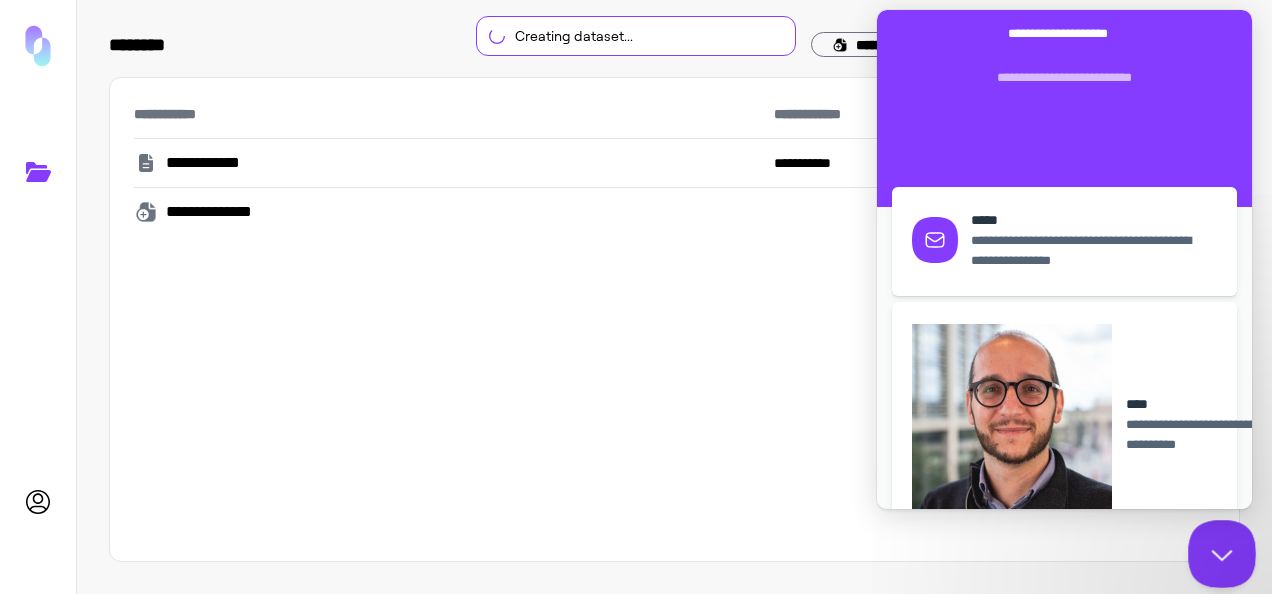 click at bounding box center [1218, 550] 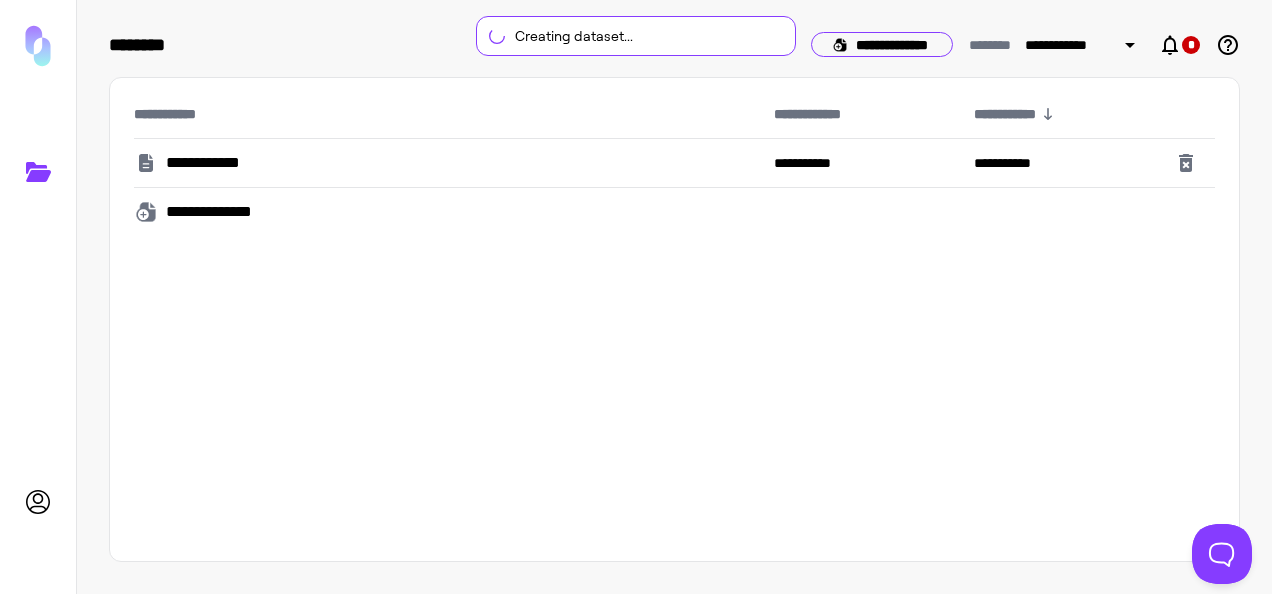 click on "**********" at bounding box center [882, 44] 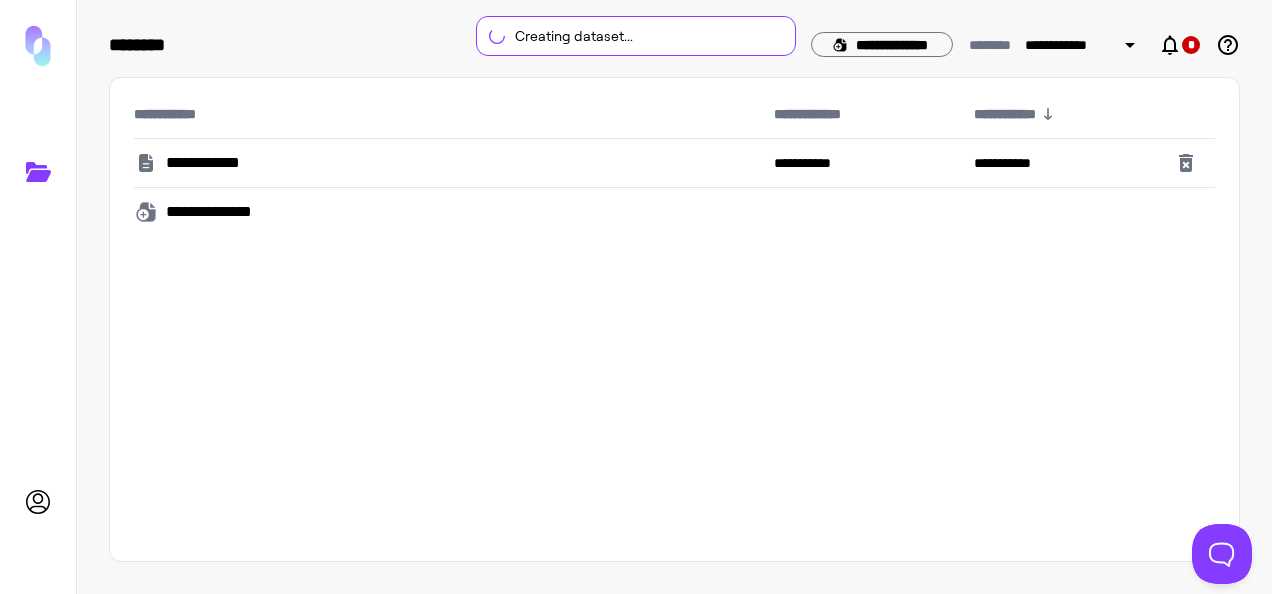 click on "**********" at bounding box center (674, 319) 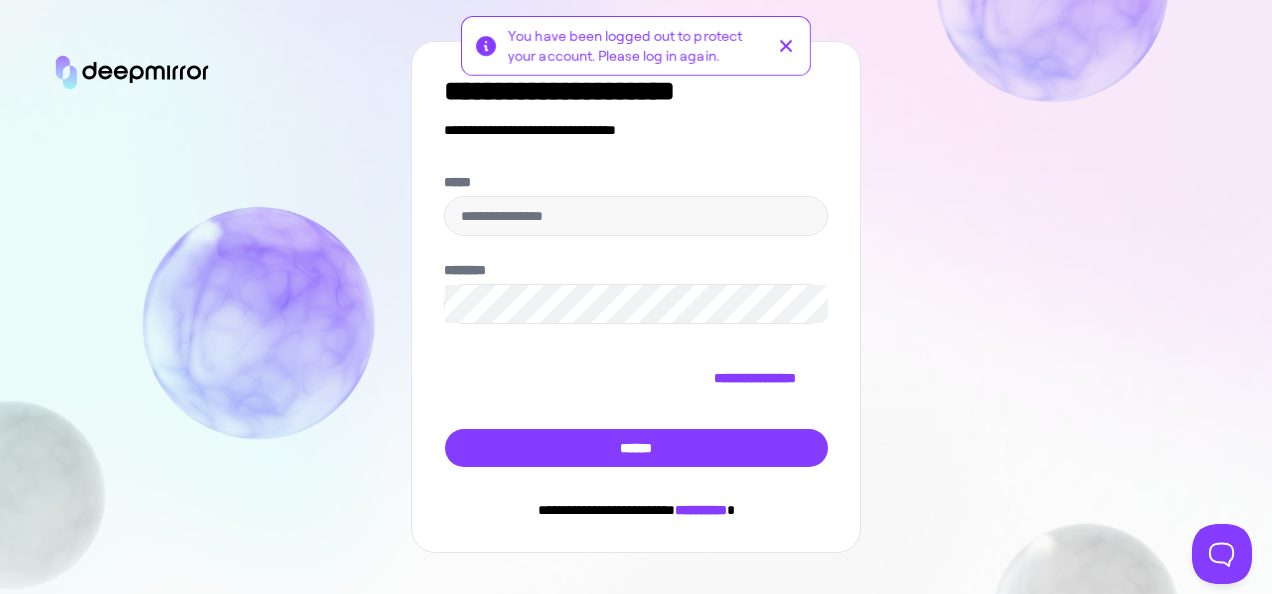 scroll, scrollTop: 0, scrollLeft: 0, axis: both 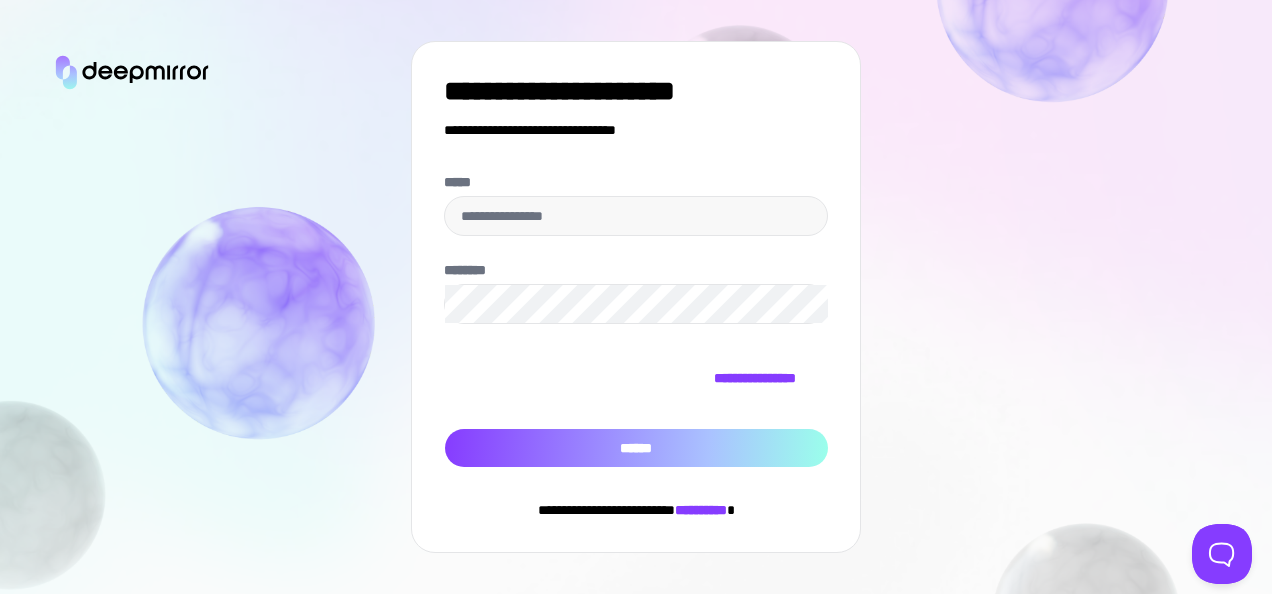 type on "**********" 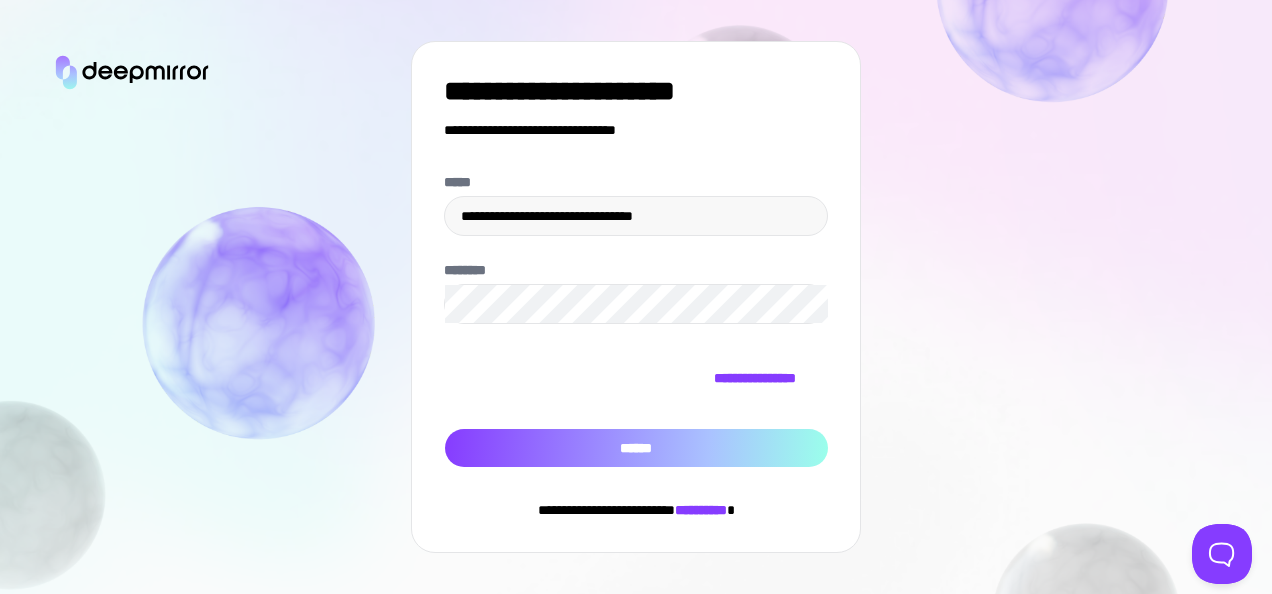 click on "******" at bounding box center [636, 447] 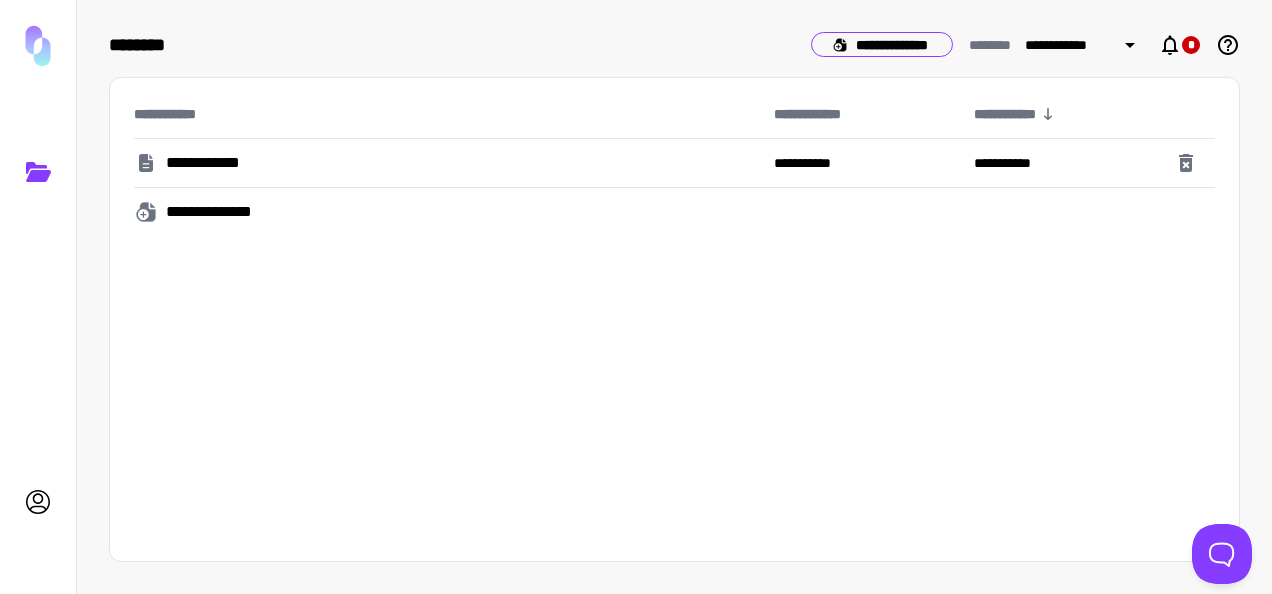click on "**********" at bounding box center [882, 44] 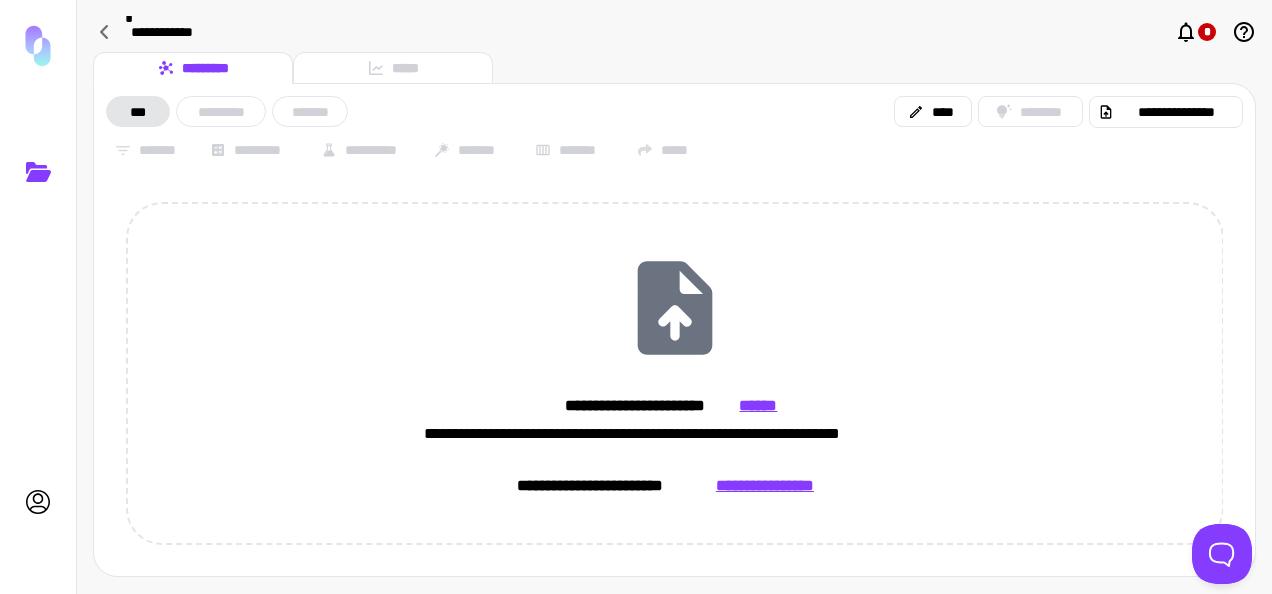 click on "*** ********* *******" at bounding box center (227, 112) 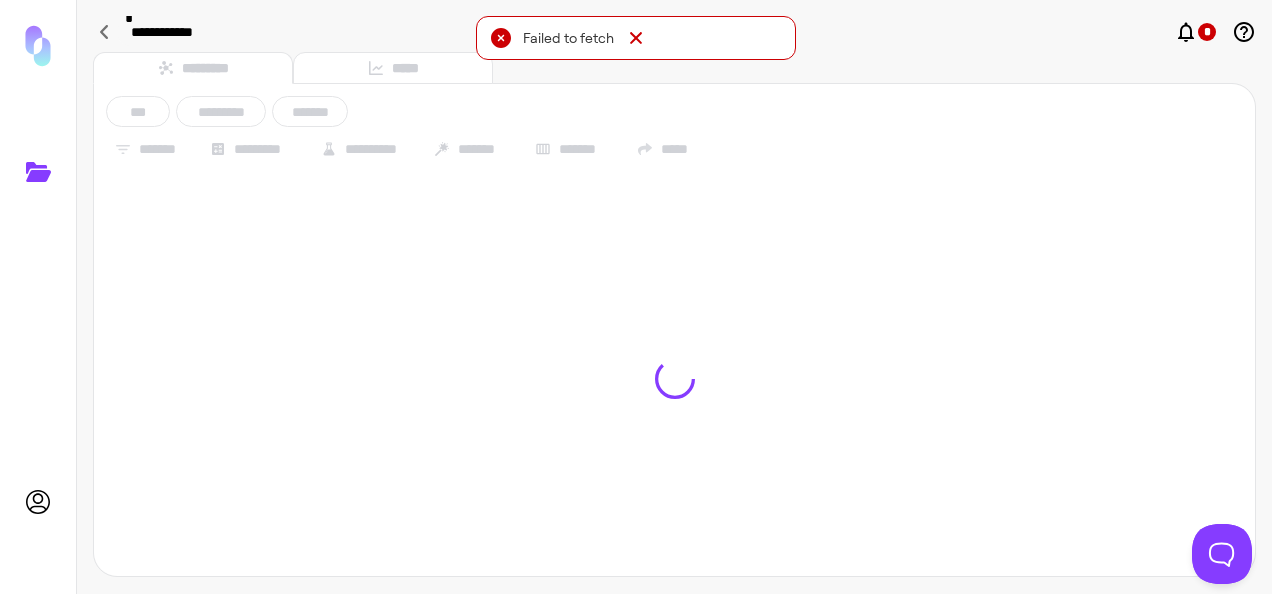 click 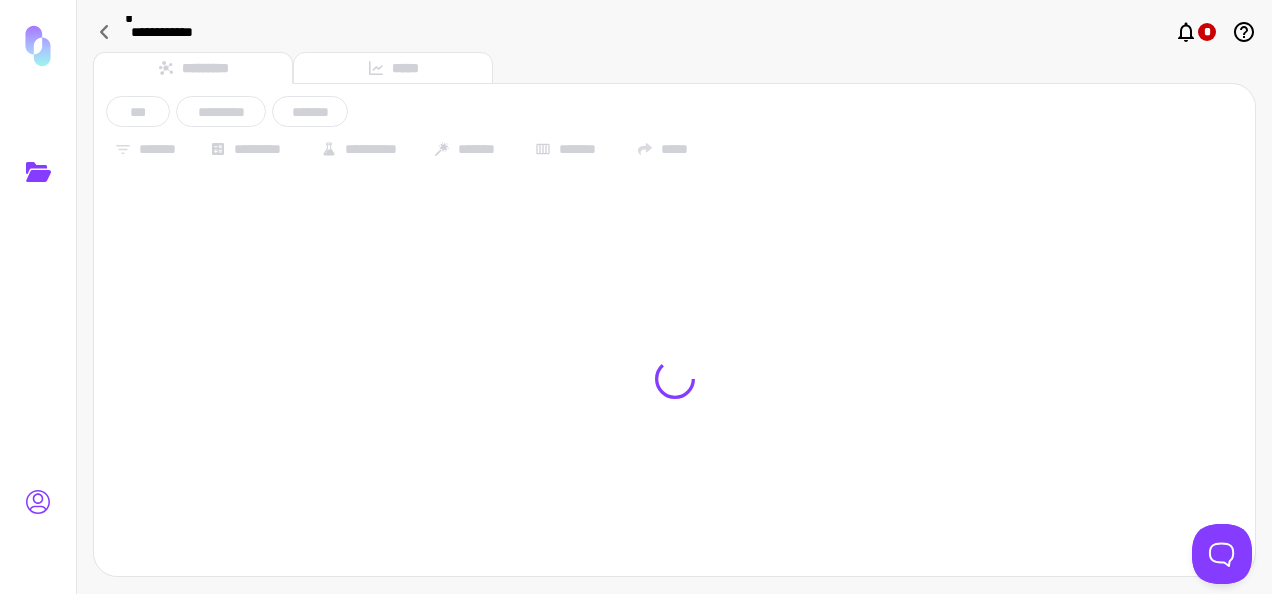 click 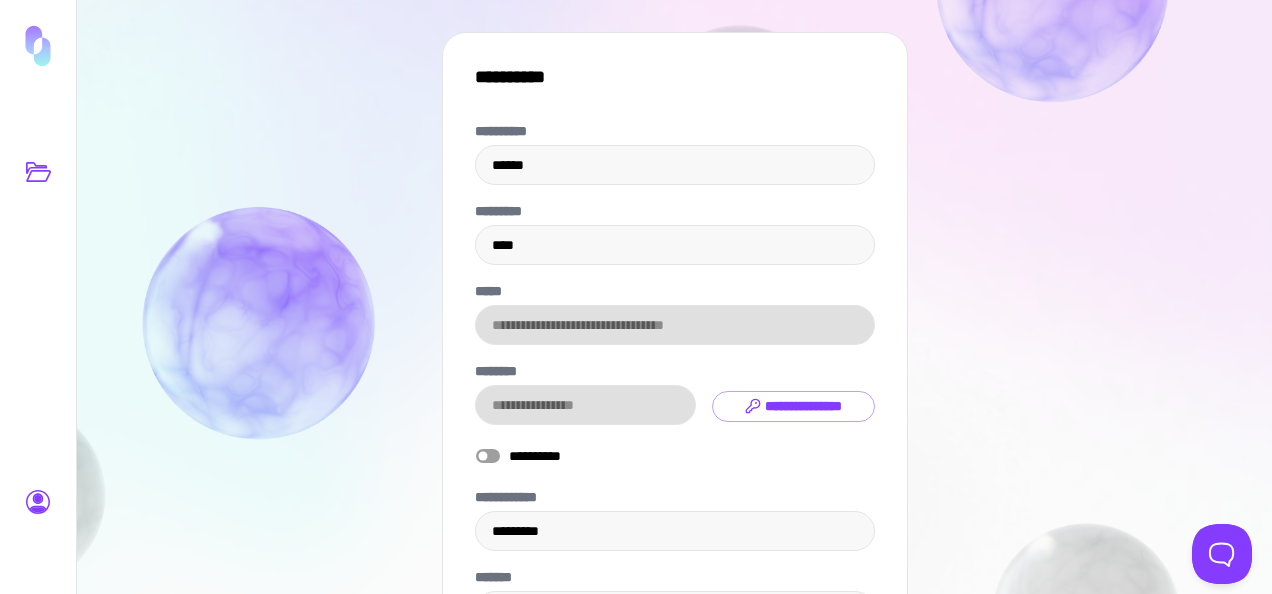 click 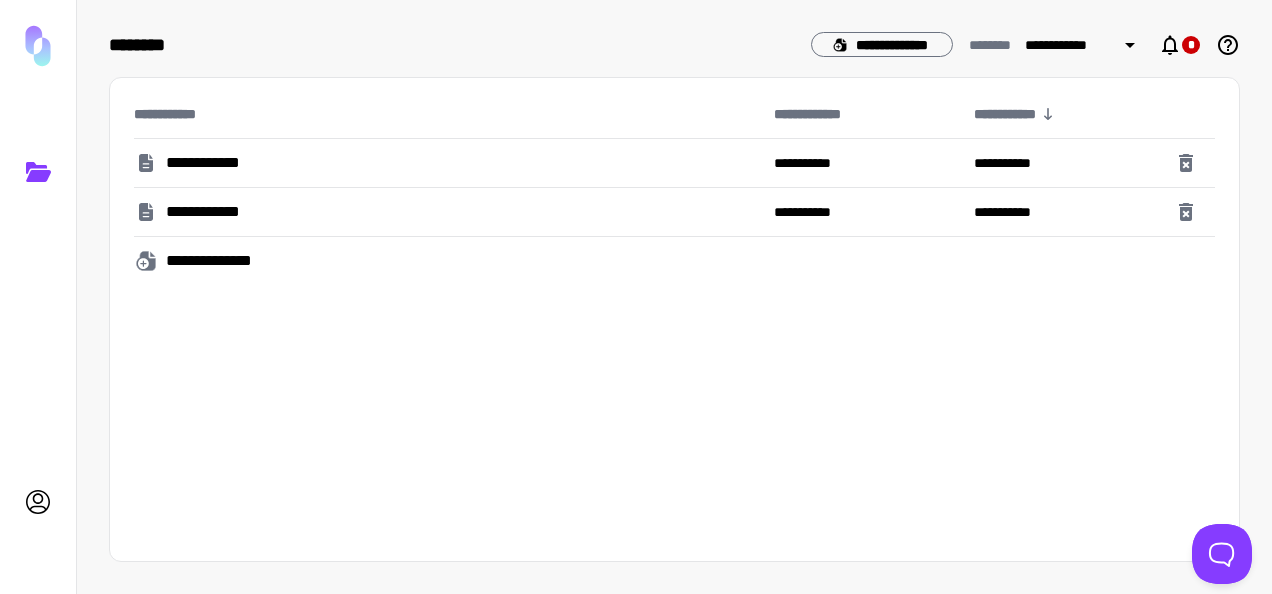 click on "**********" at bounding box center (215, 163) 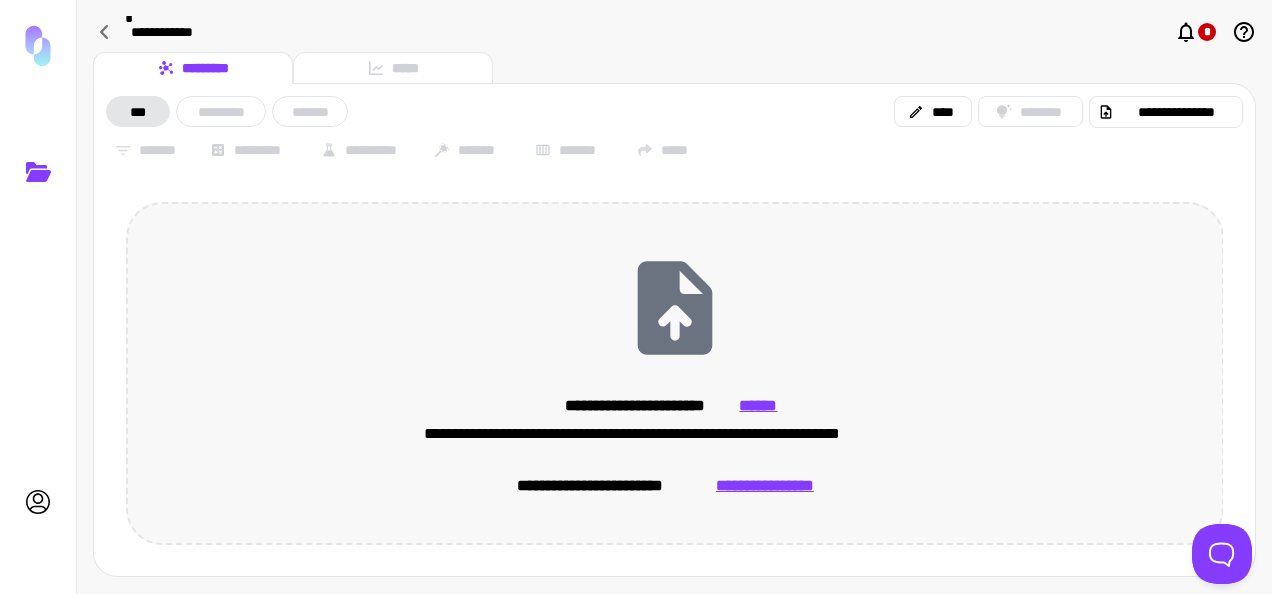 click on "******" at bounding box center (759, 406) 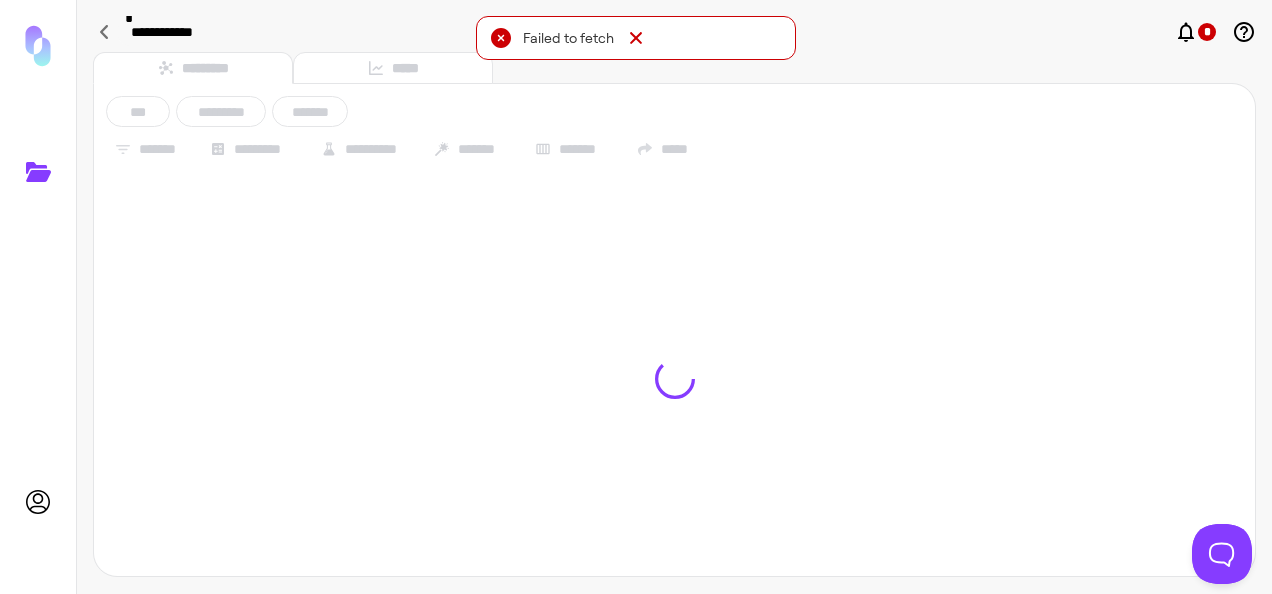click 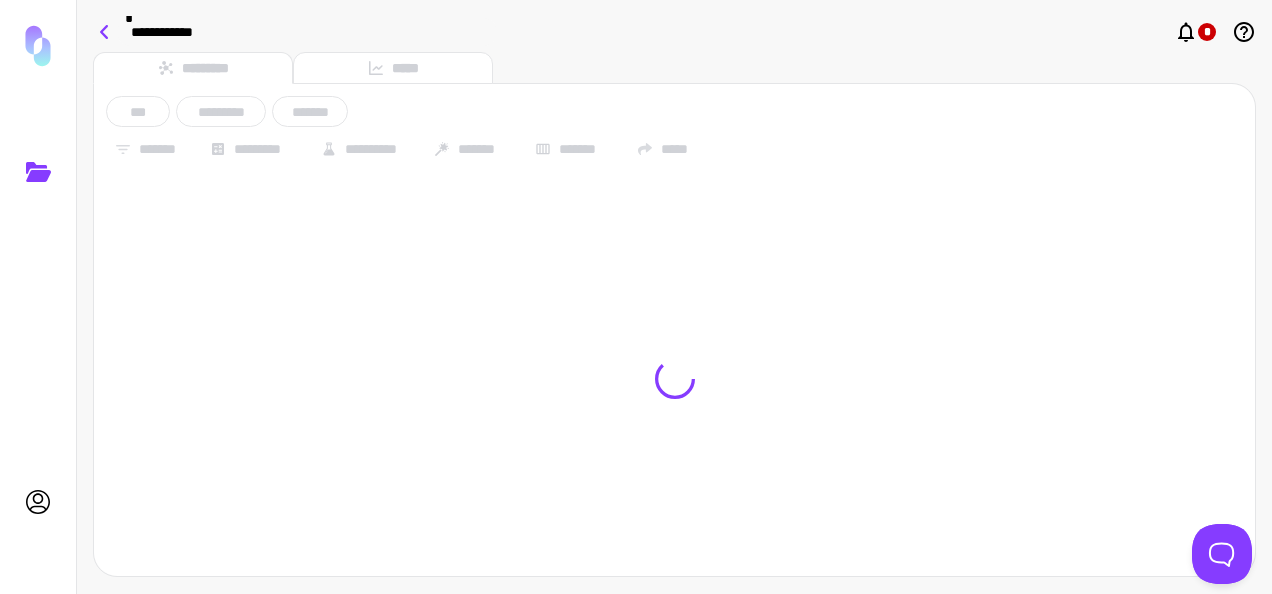 click 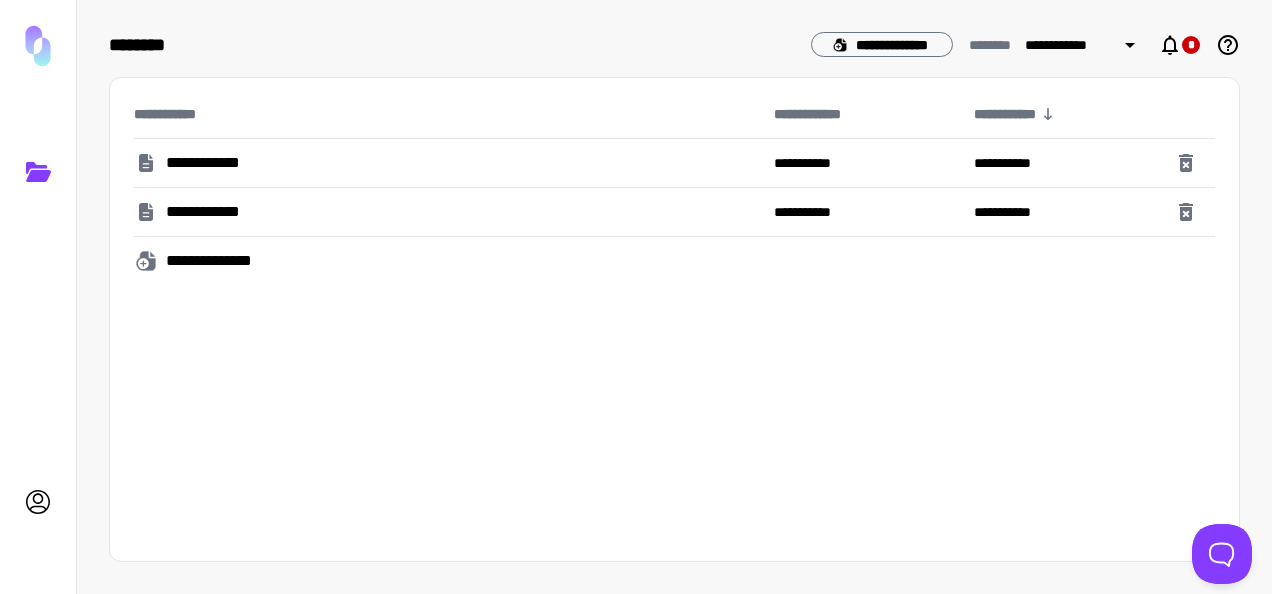 click on "**********" at bounding box center (221, 261) 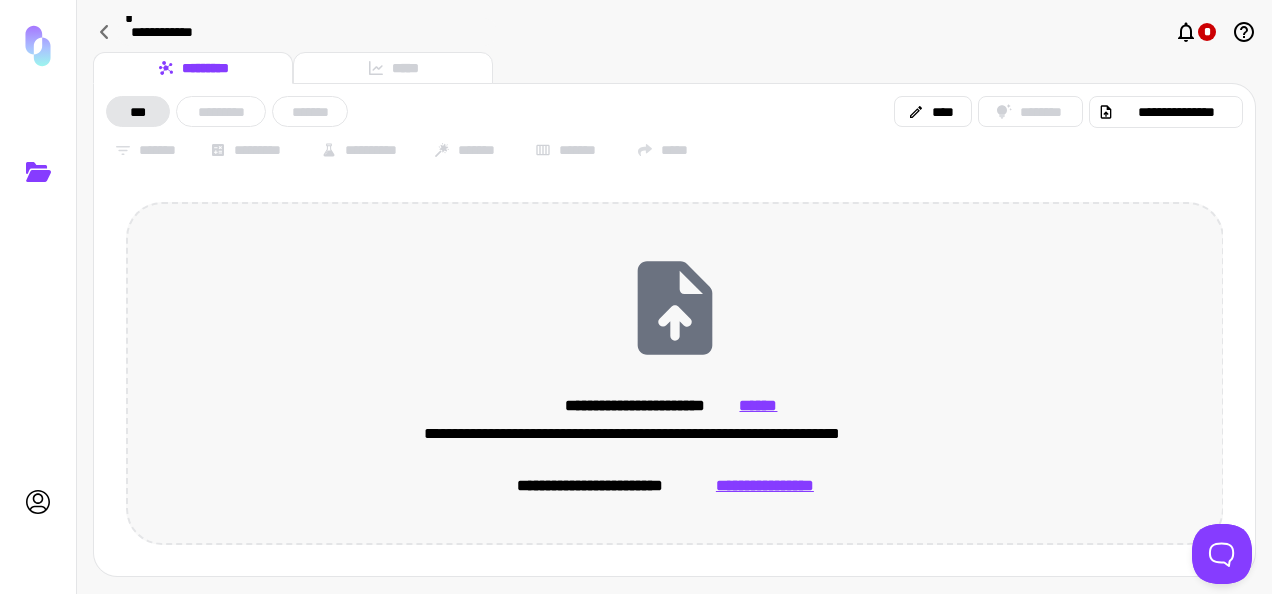 click on "******" at bounding box center [759, 406] 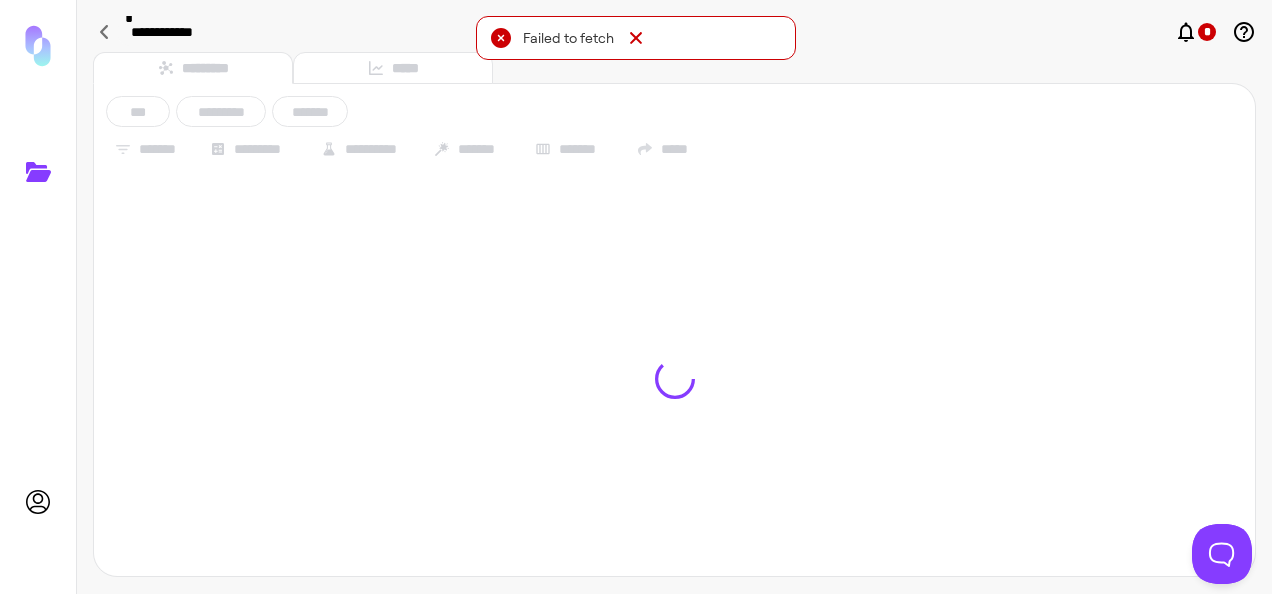 click 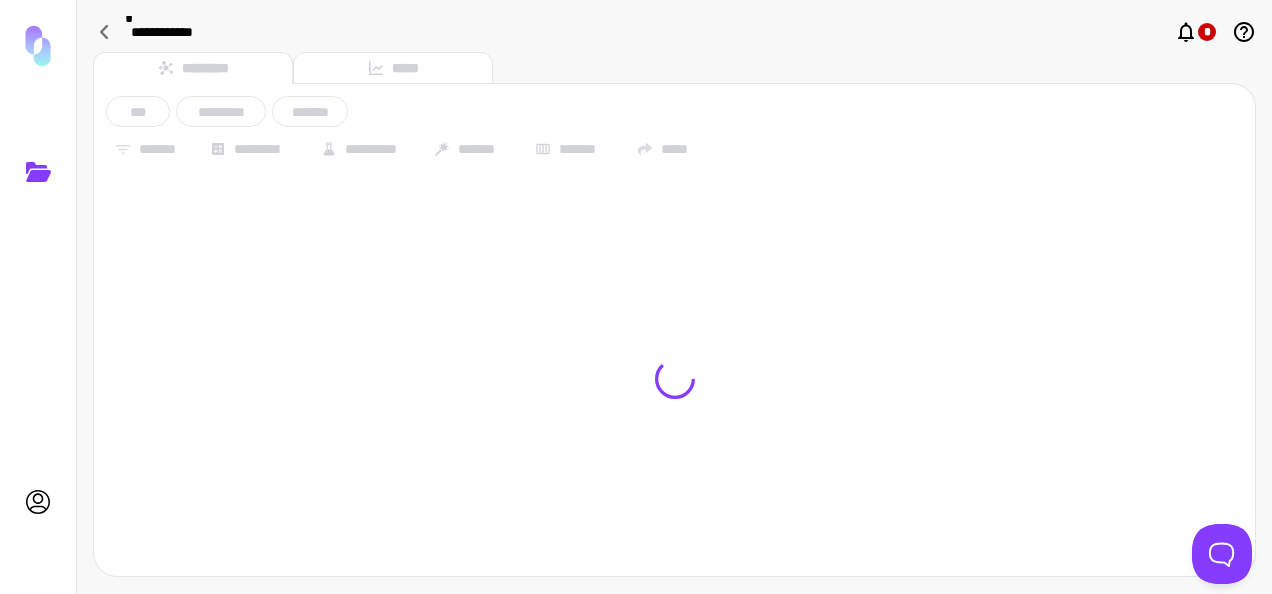 click on "**********" at bounding box center (307, 32) 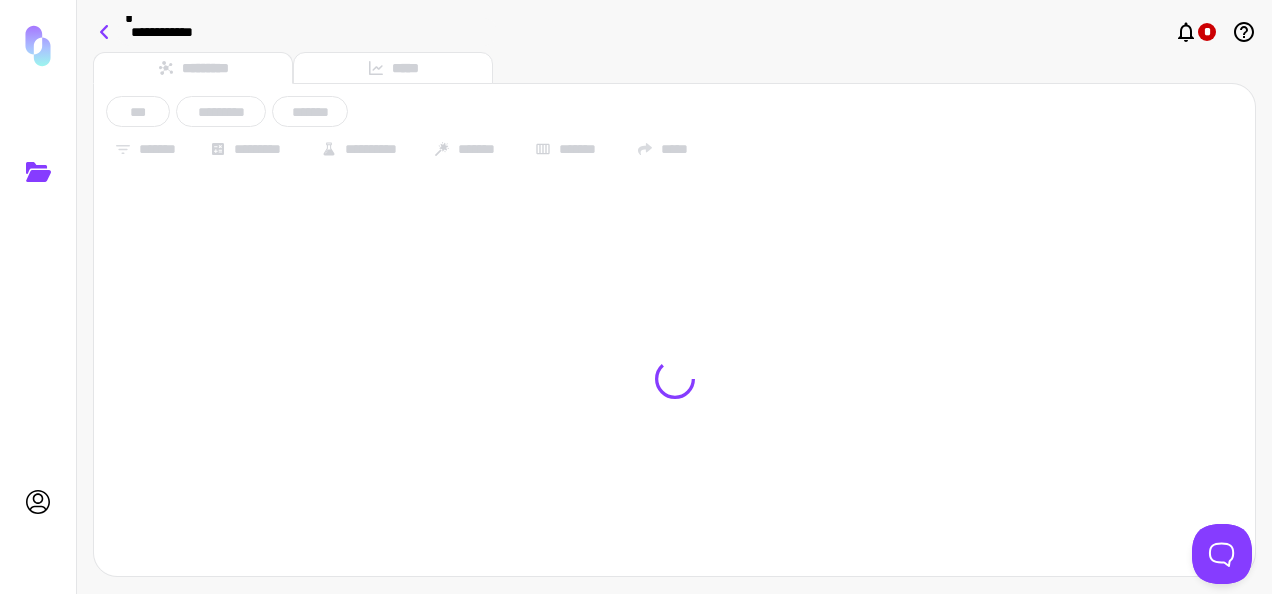 click 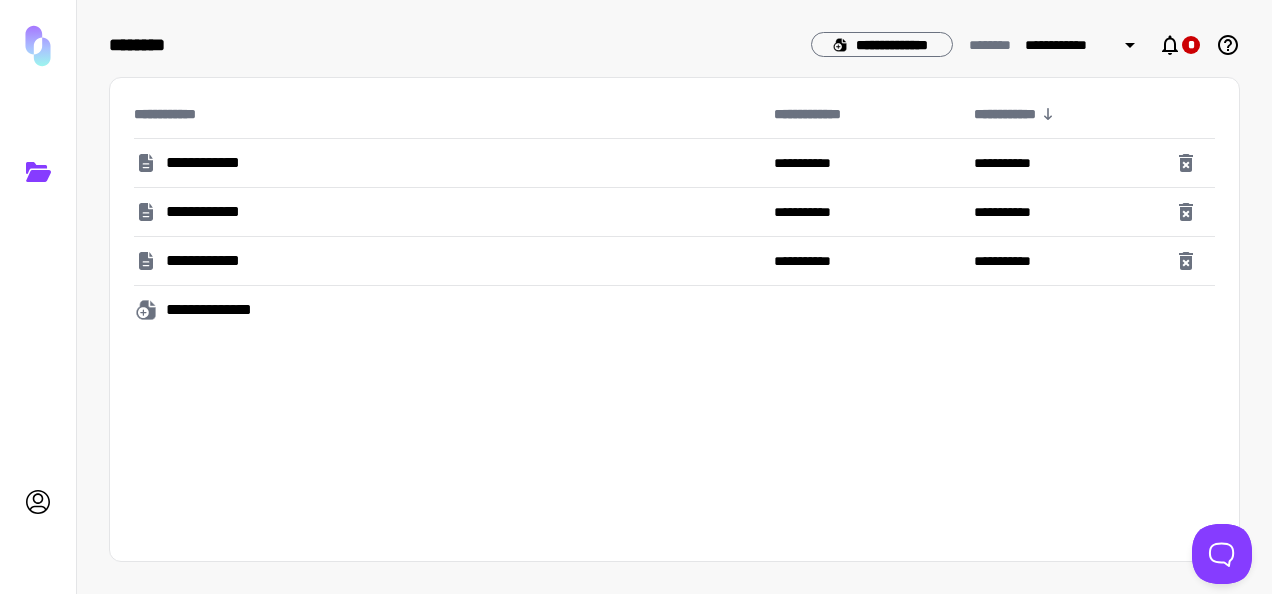 click on "**********" at bounding box center [221, 310] 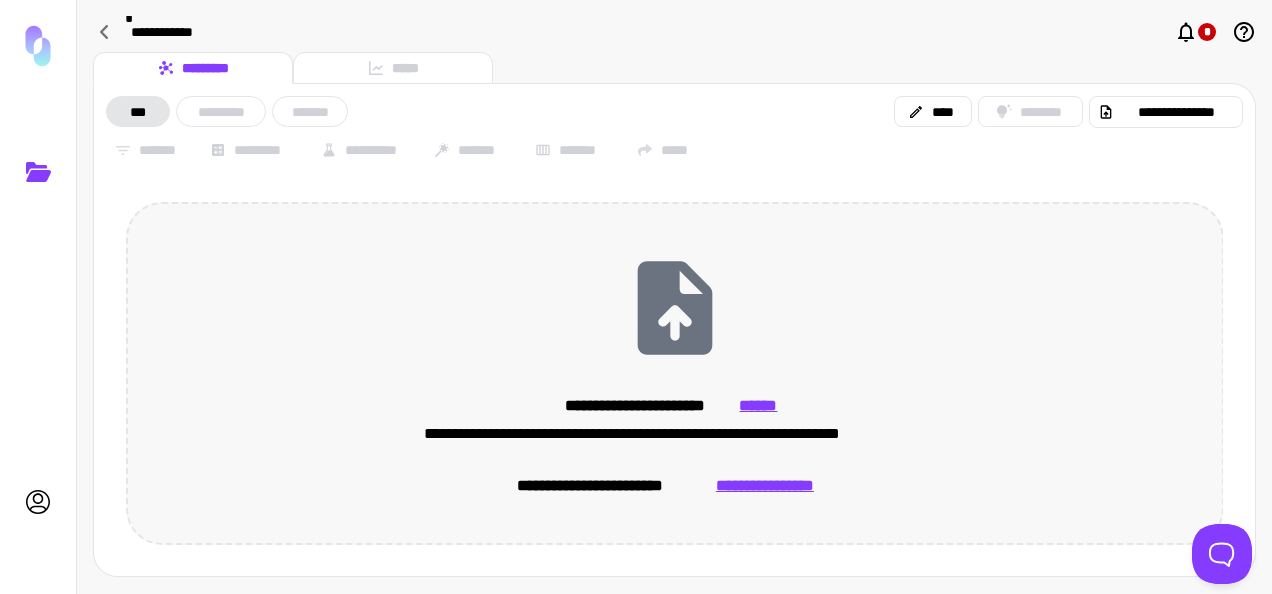 click on "******" at bounding box center [759, 406] 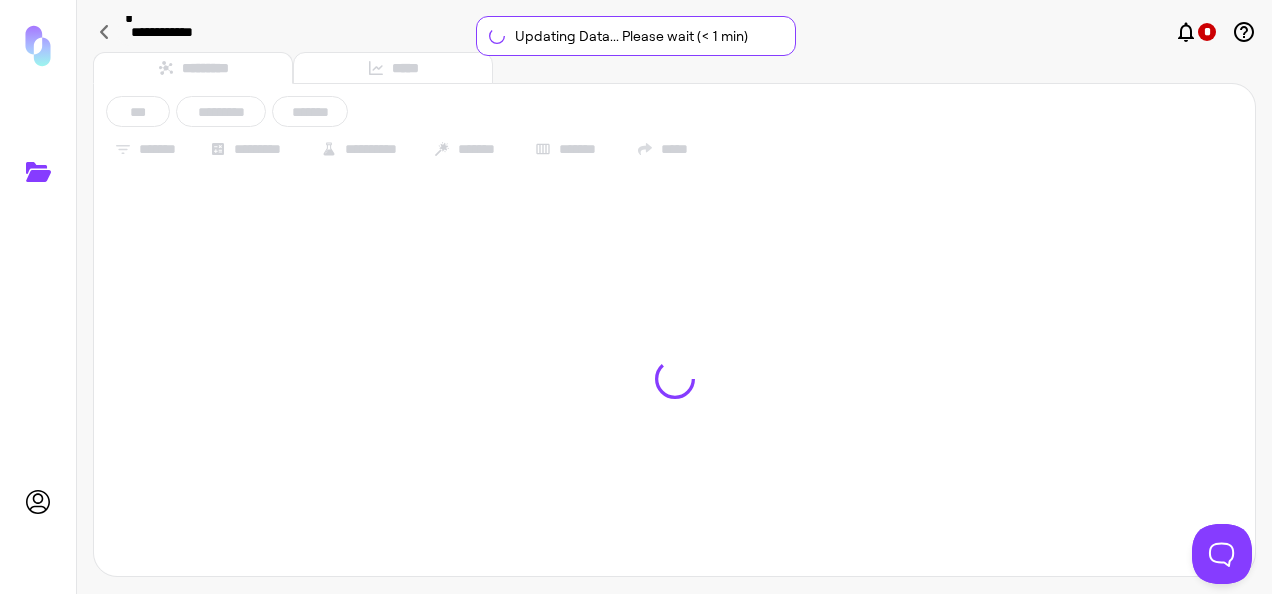 type on "**********" 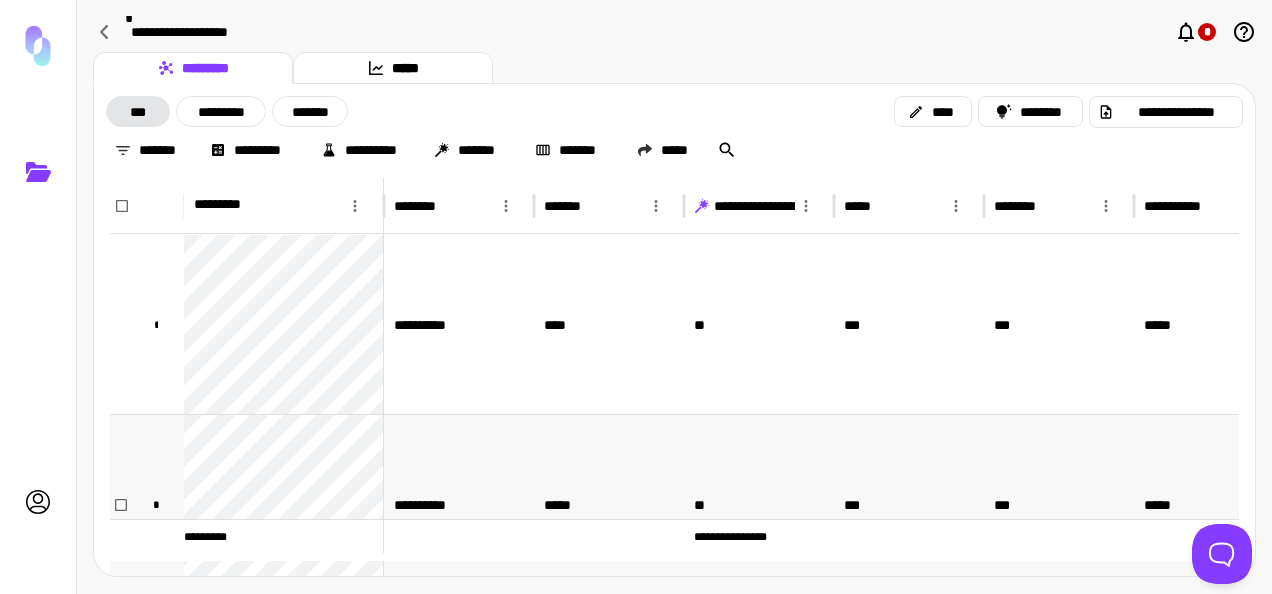 scroll, scrollTop: 600, scrollLeft: 0, axis: vertical 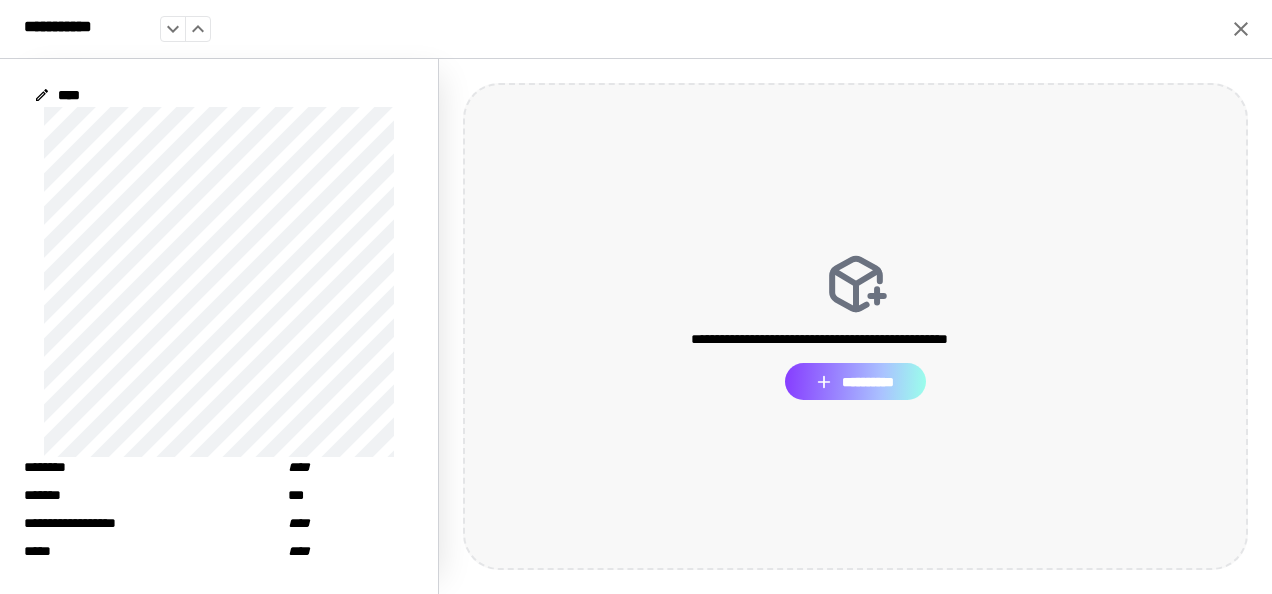 click on "**********" at bounding box center (855, 381) 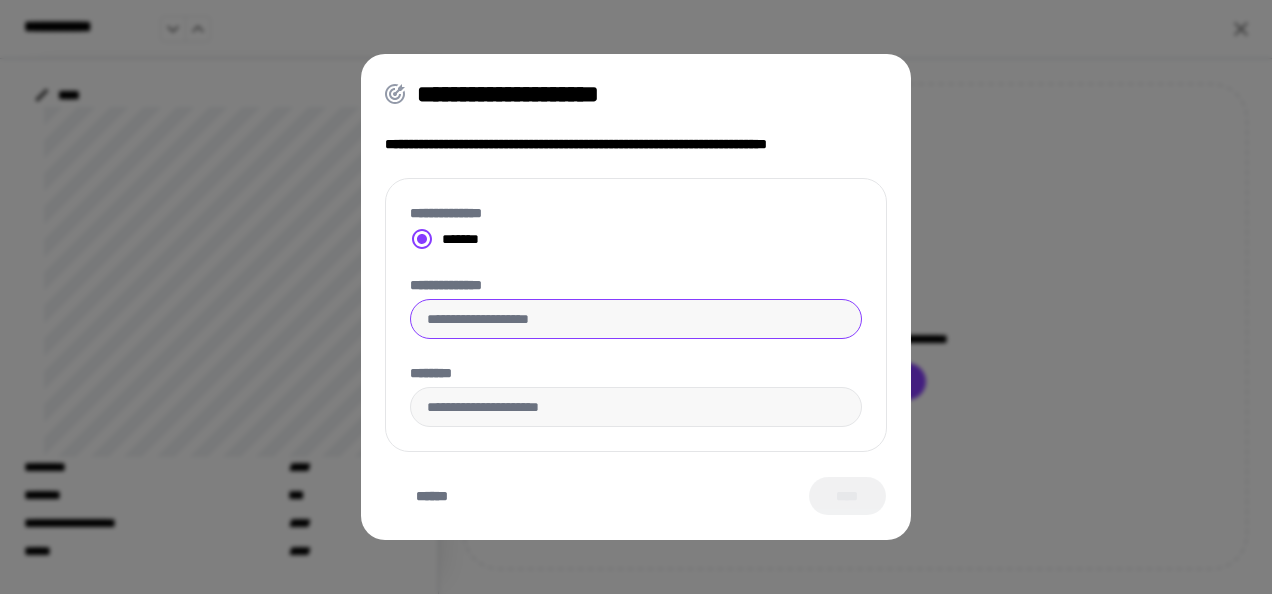 click on "**********" at bounding box center [636, 319] 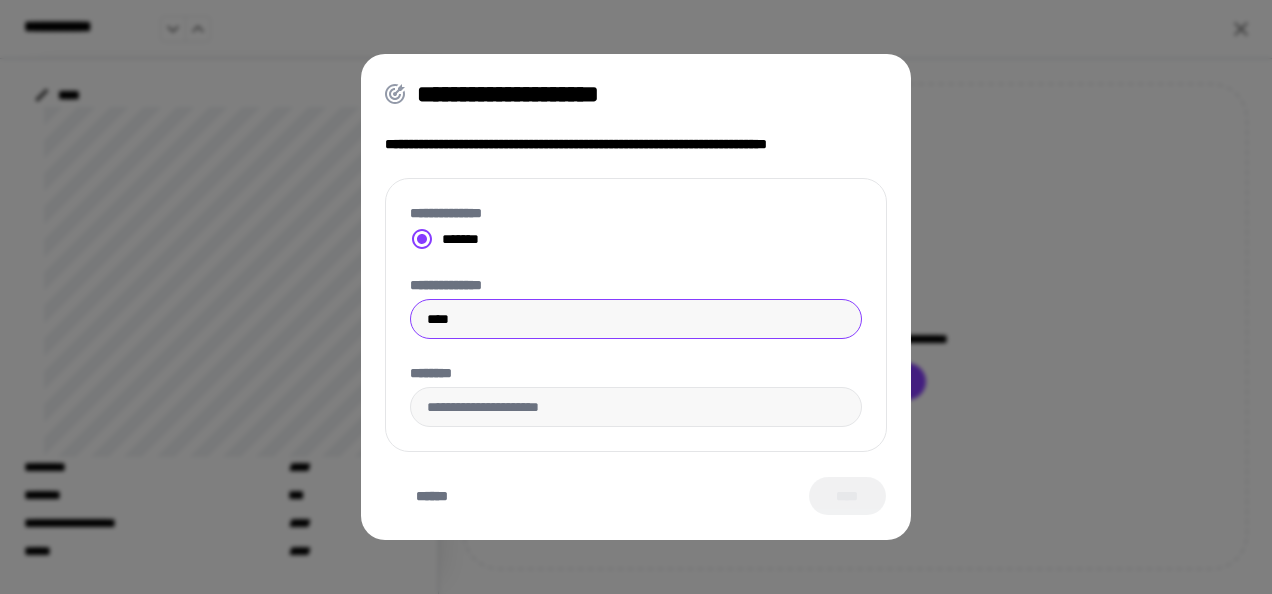 type on "****" 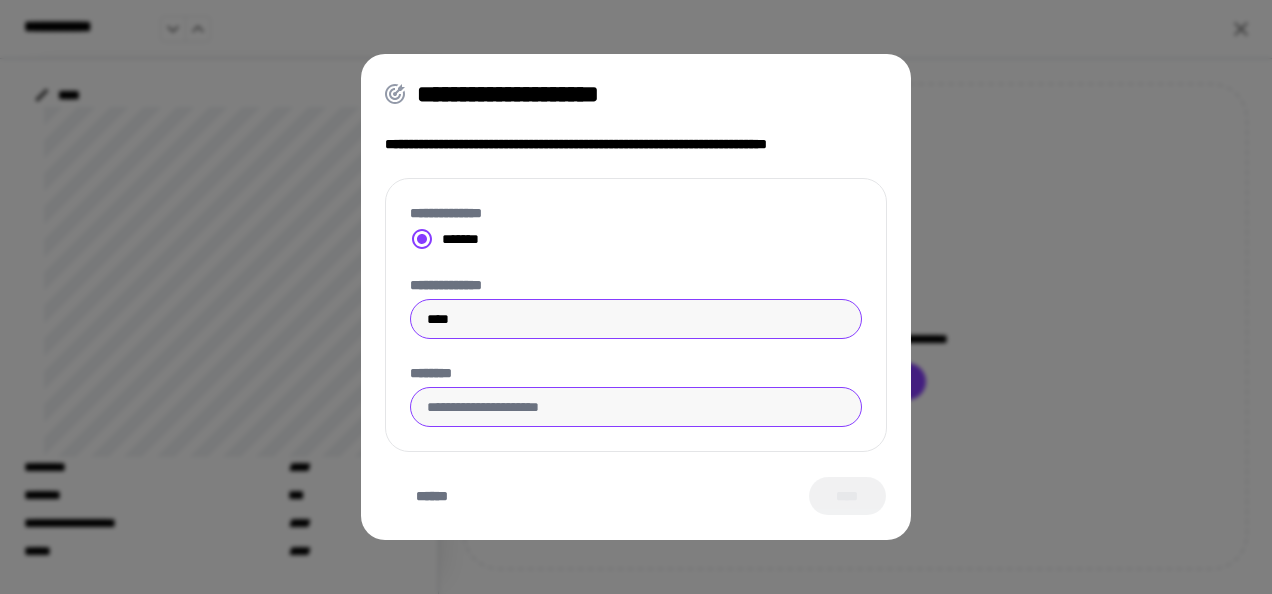 click on "********" at bounding box center (636, 407) 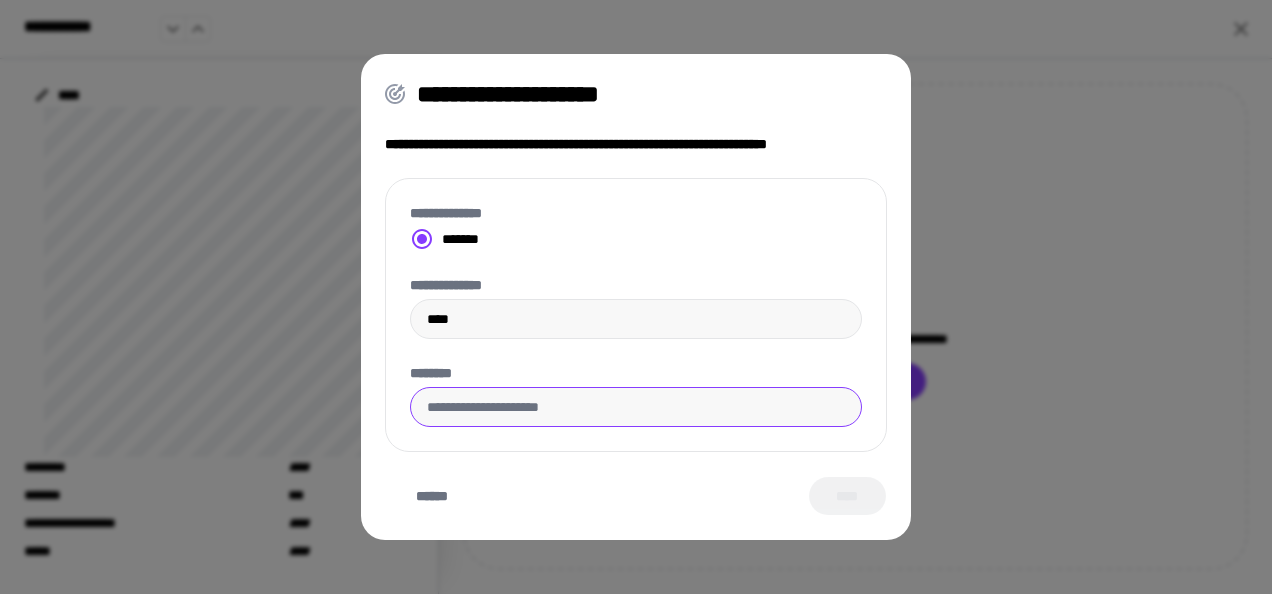 paste on "**********" 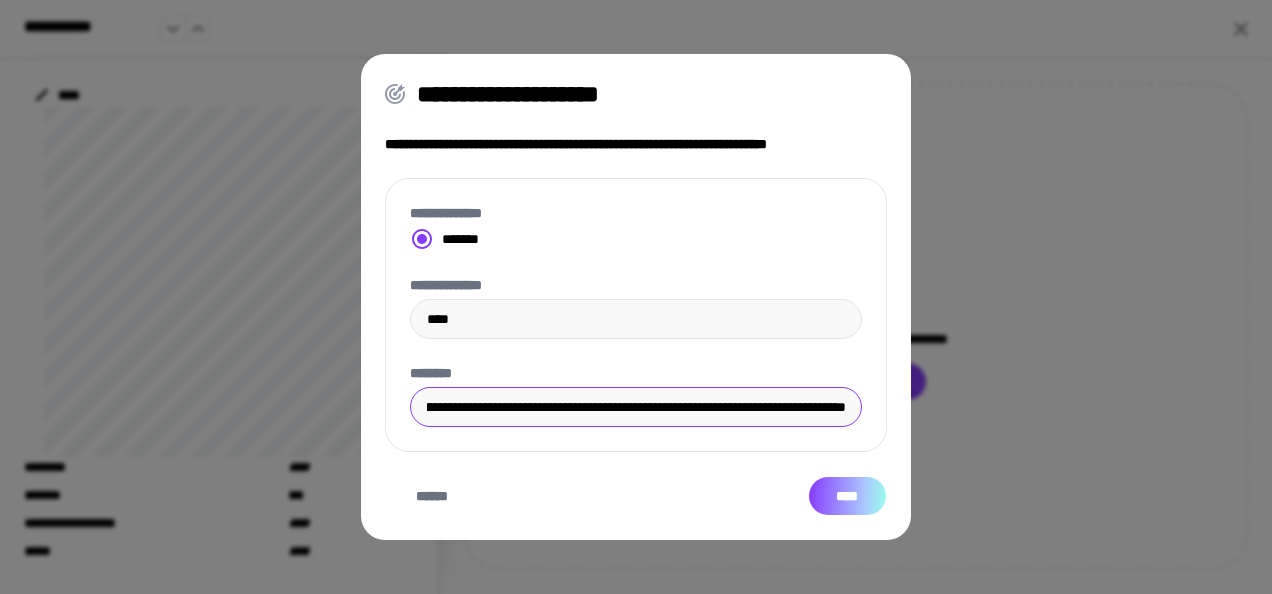 type on "**********" 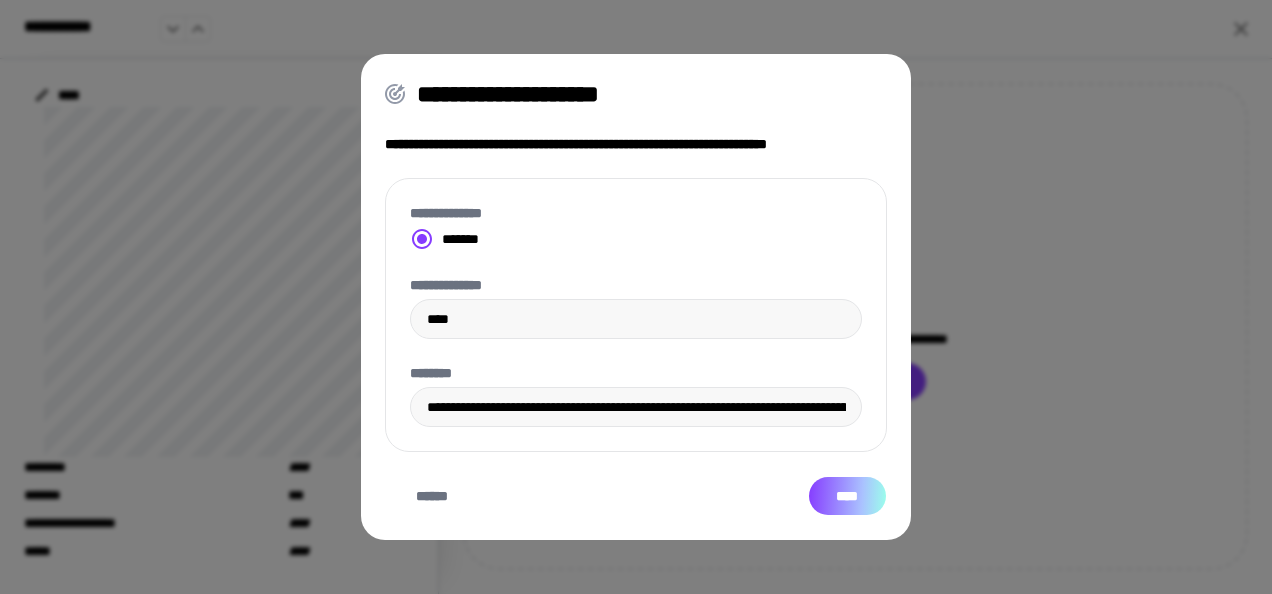 click on "****" at bounding box center (847, 495) 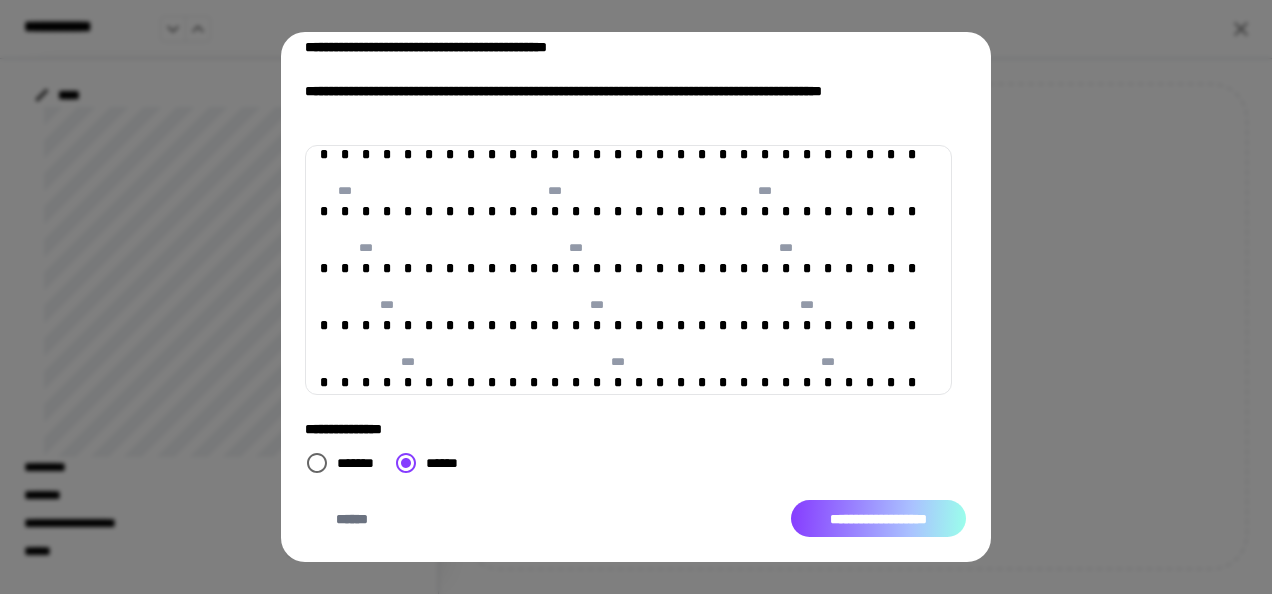 click on "**********" at bounding box center (878, 518) 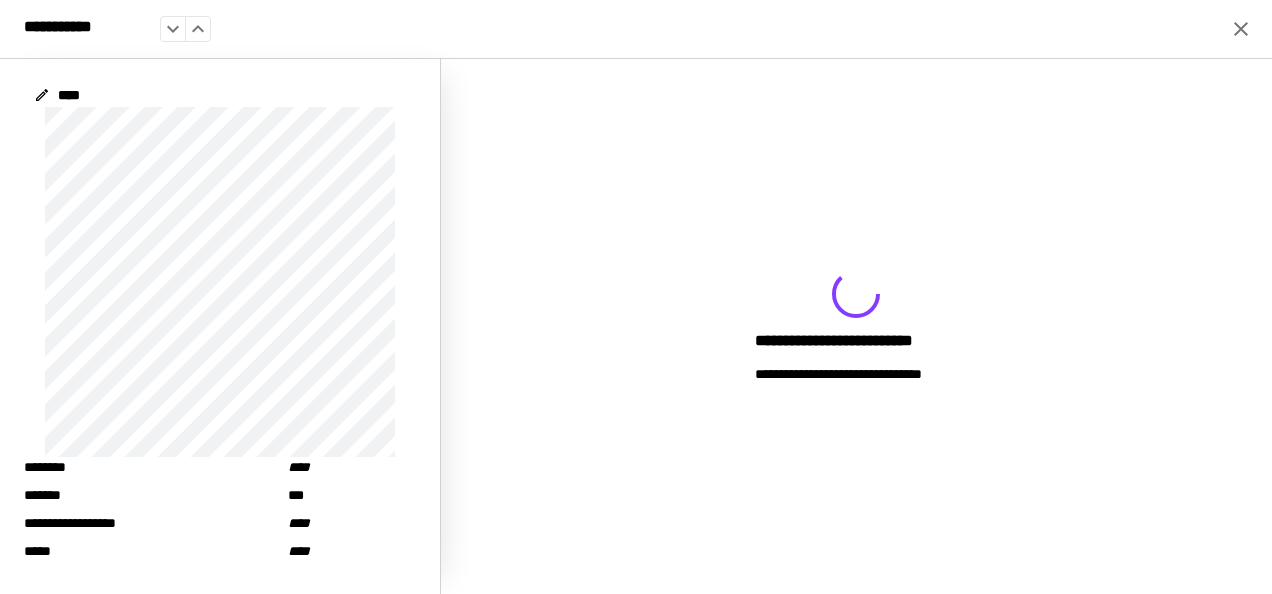 click 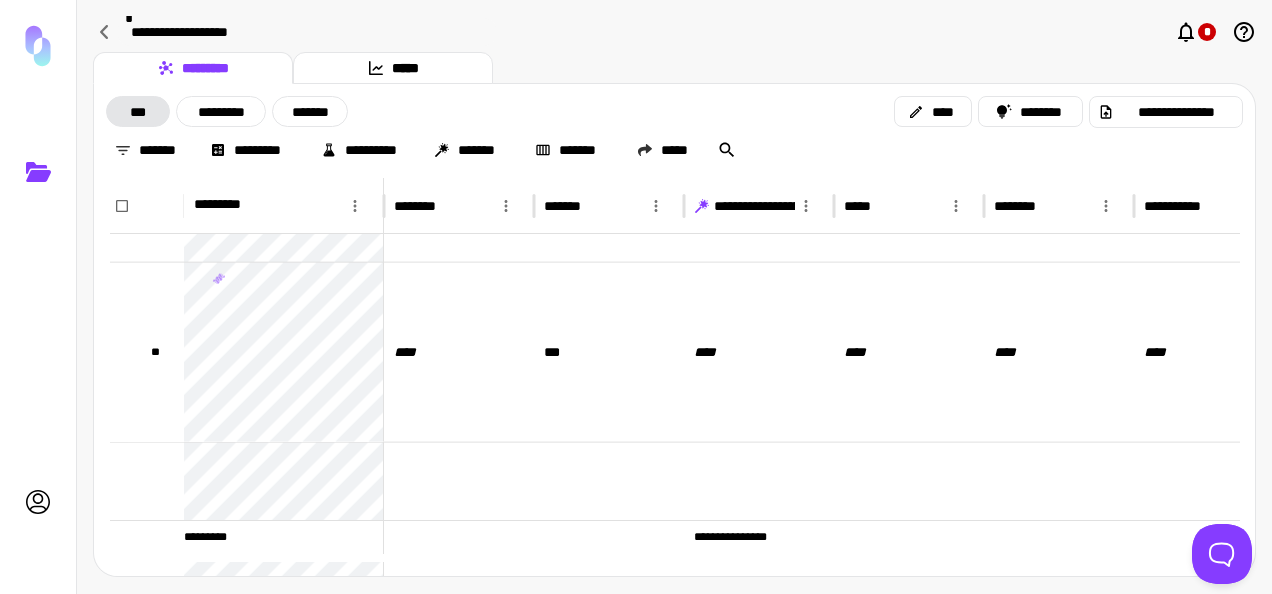 scroll, scrollTop: 13717, scrollLeft: 0, axis: vertical 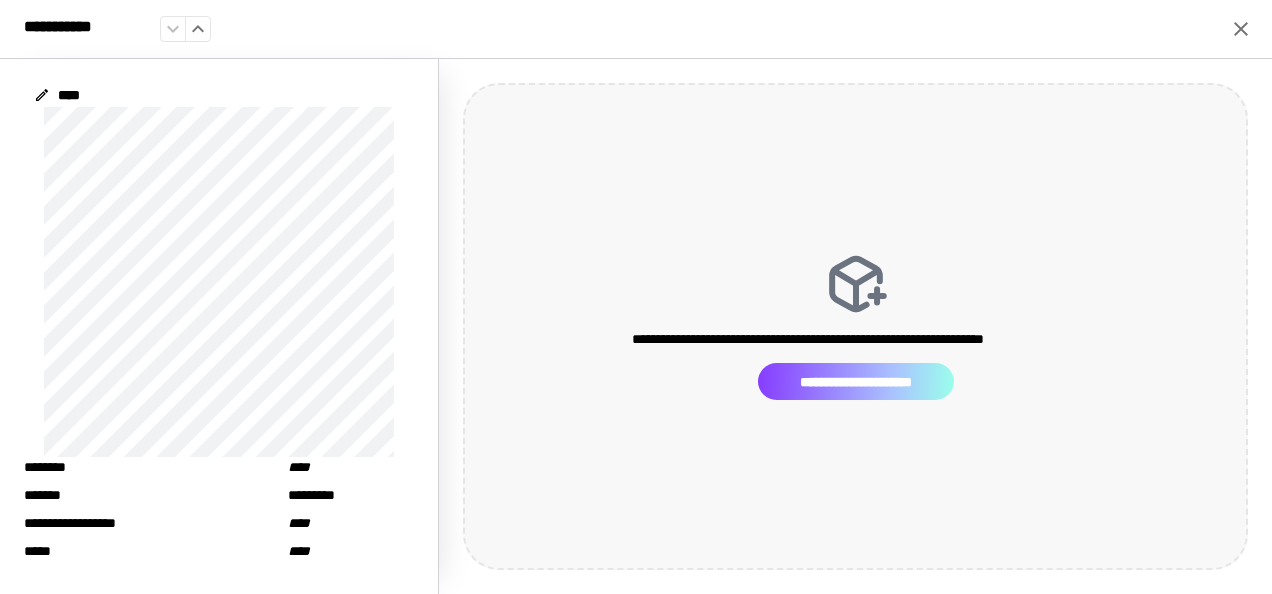click on "**********" at bounding box center [856, 381] 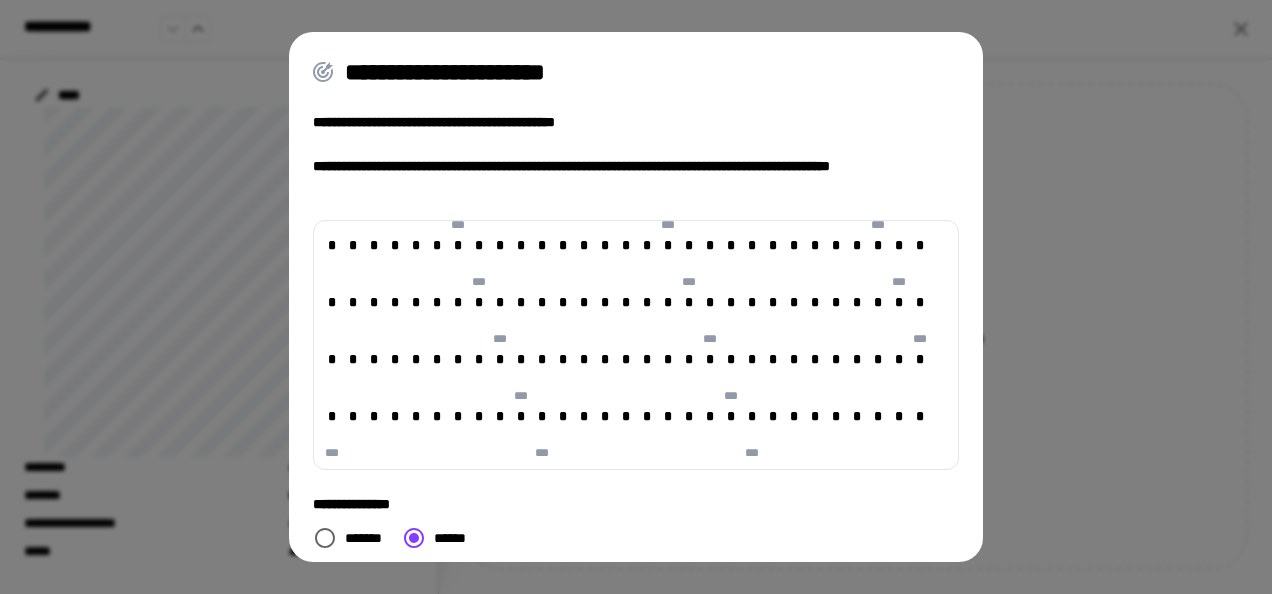 scroll, scrollTop: 1053, scrollLeft: 0, axis: vertical 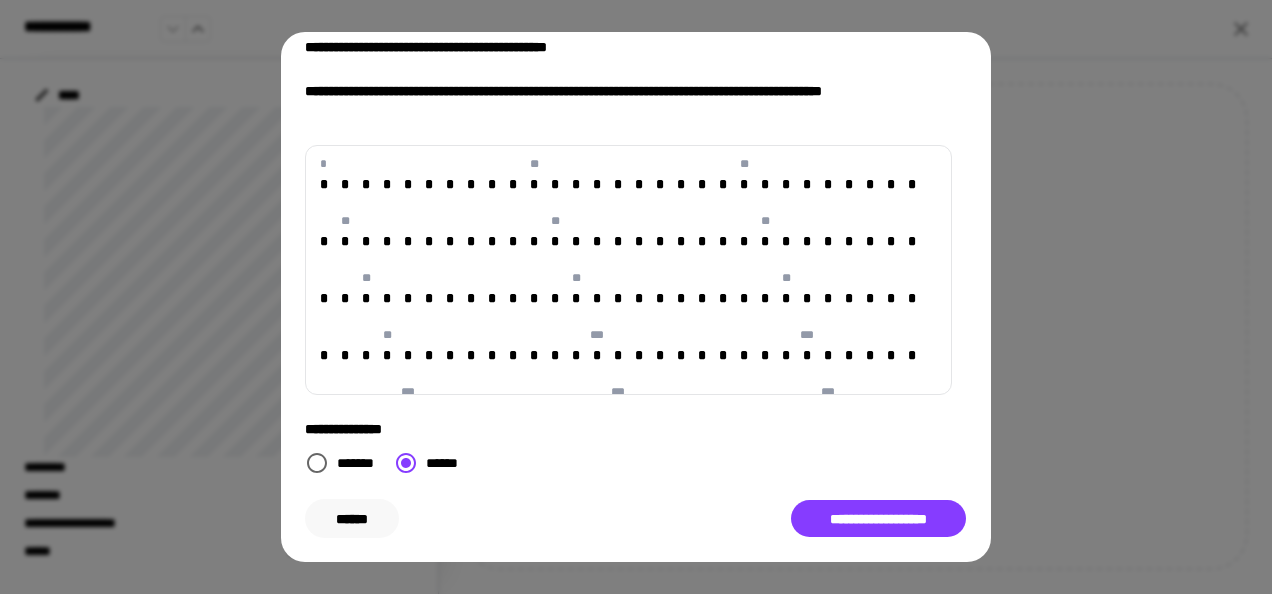 click on "******" at bounding box center [352, 518] 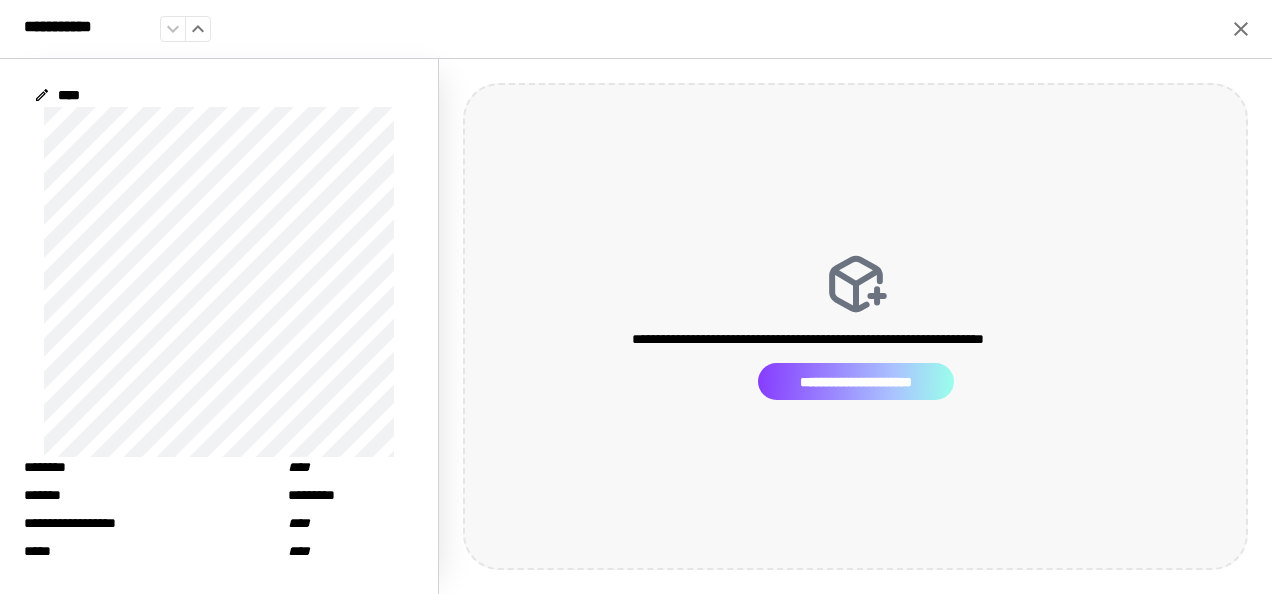 click on "**********" at bounding box center [856, 381] 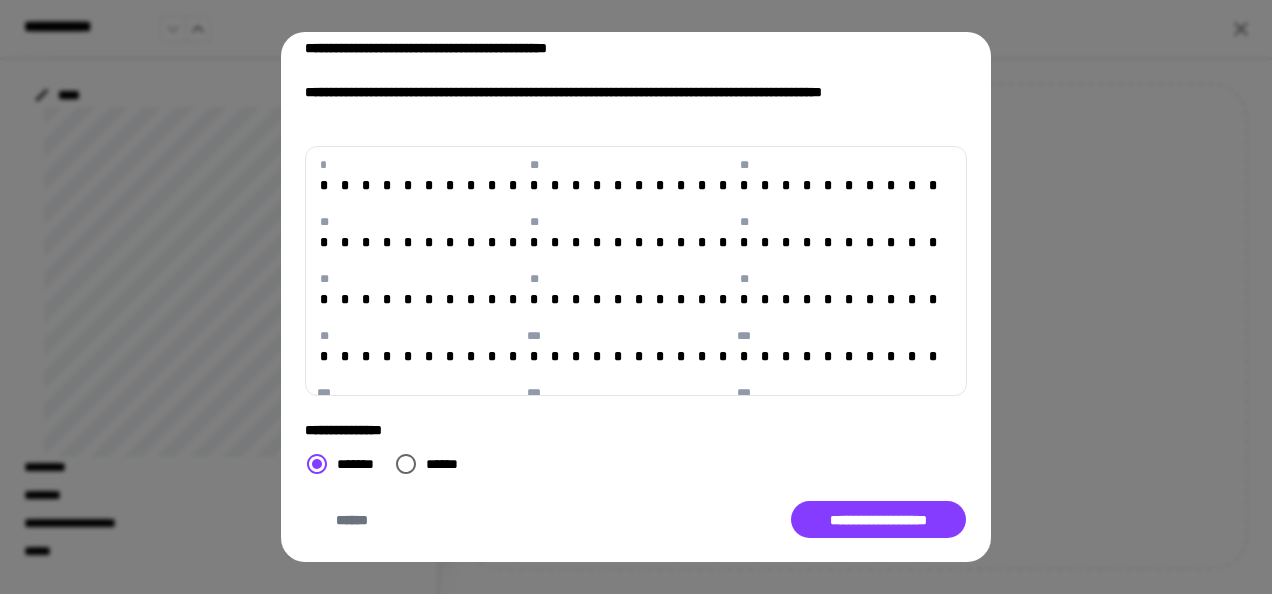scroll, scrollTop: 75, scrollLeft: 0, axis: vertical 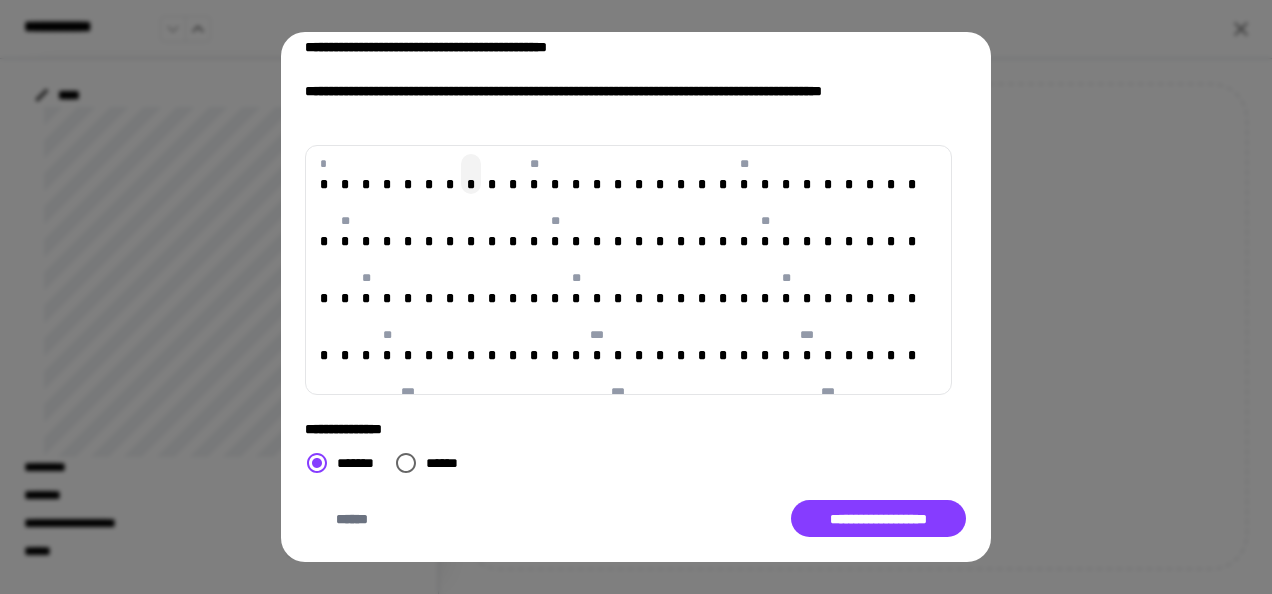 drag, startPoint x: 321, startPoint y: 189, endPoint x: 475, endPoint y: 184, distance: 154.08115 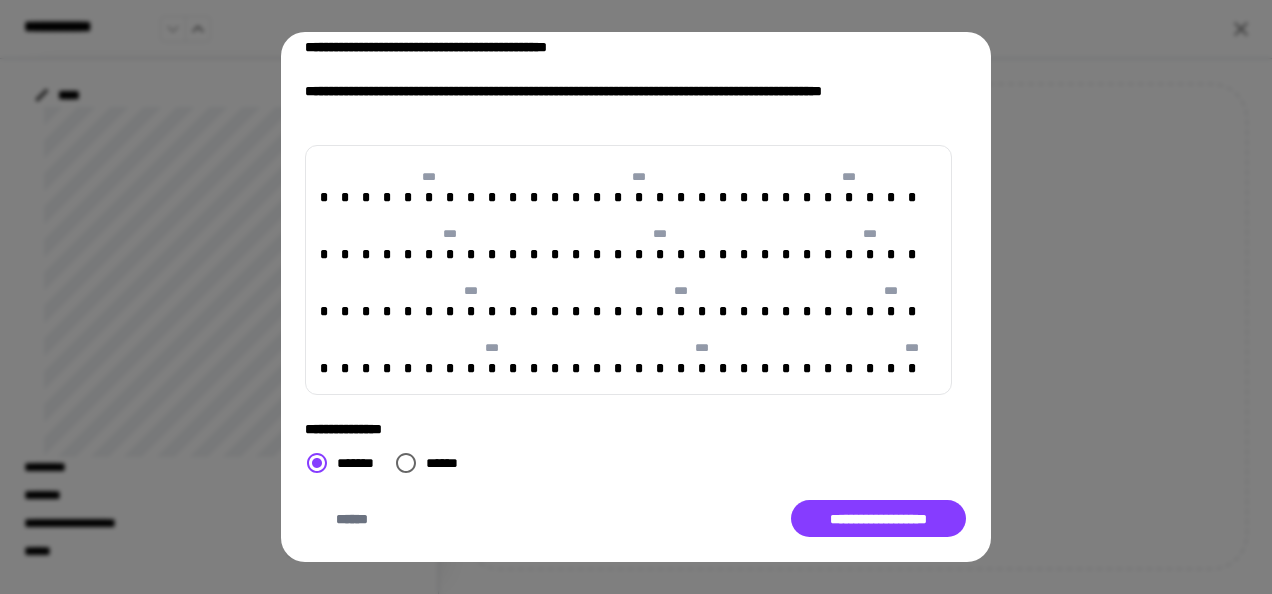 scroll, scrollTop: 1053, scrollLeft: 0, axis: vertical 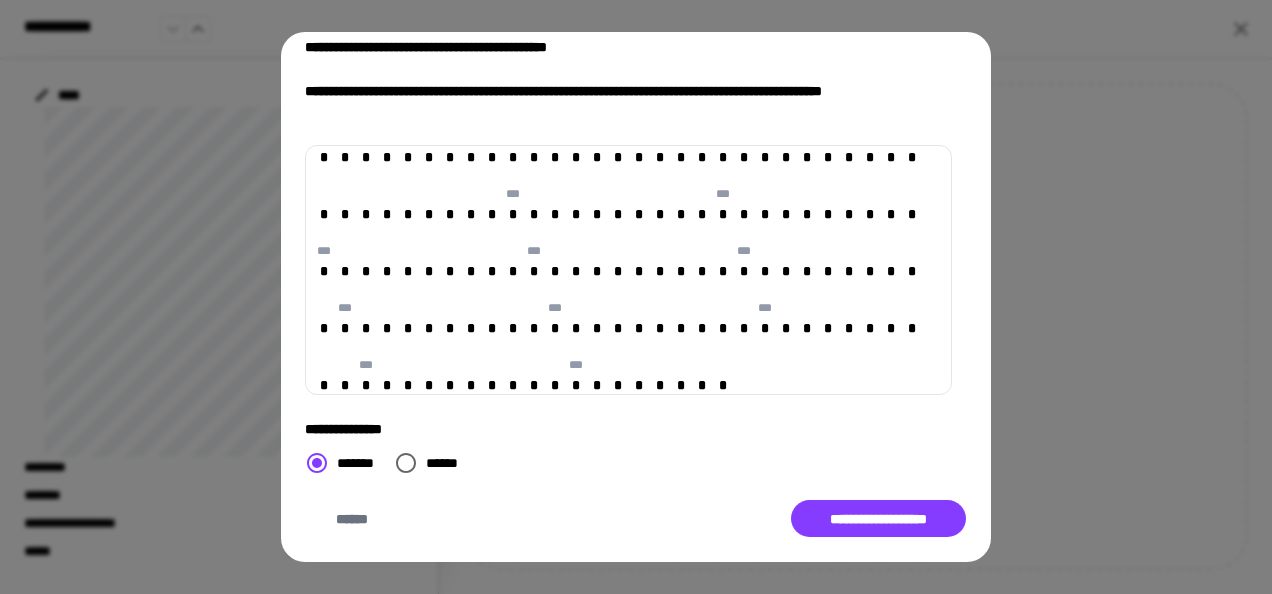 drag, startPoint x: 752, startPoint y: 377, endPoint x: 279, endPoint y: 211, distance: 501.28336 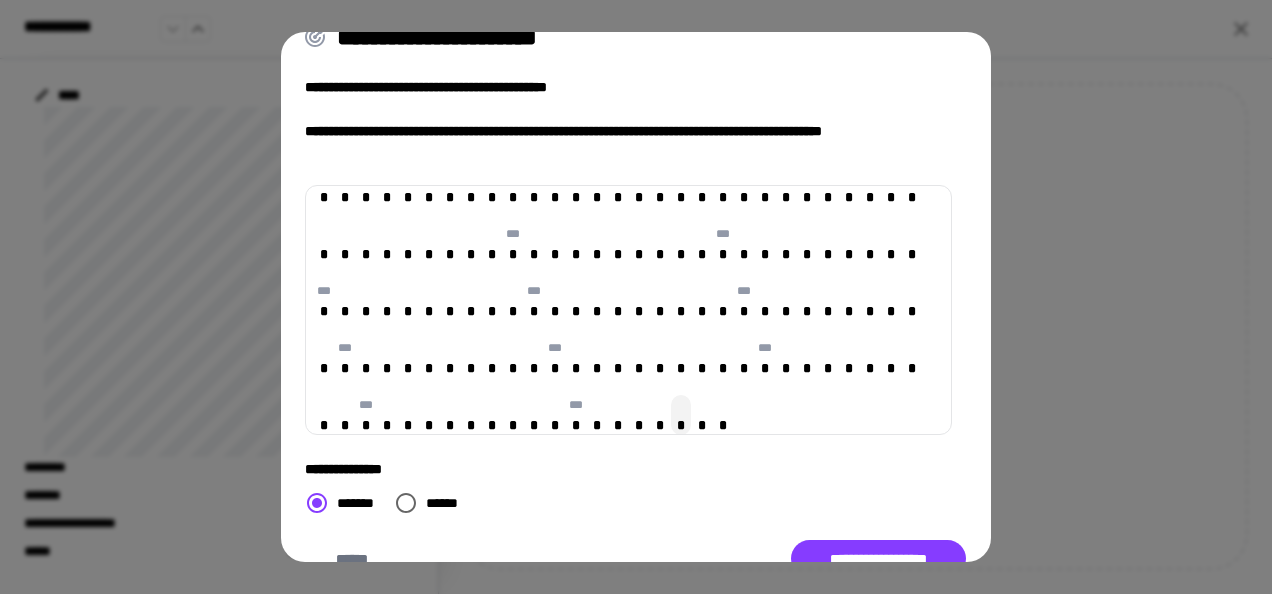 scroll, scrollTop: 0, scrollLeft: 0, axis: both 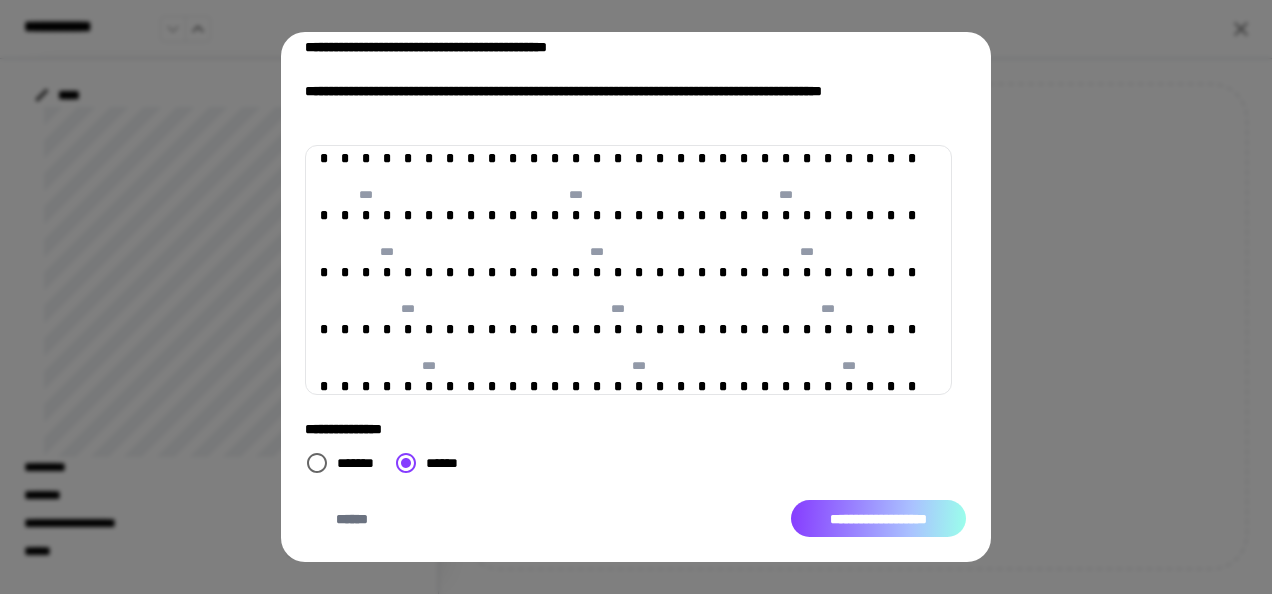 click on "**********" at bounding box center [878, 518] 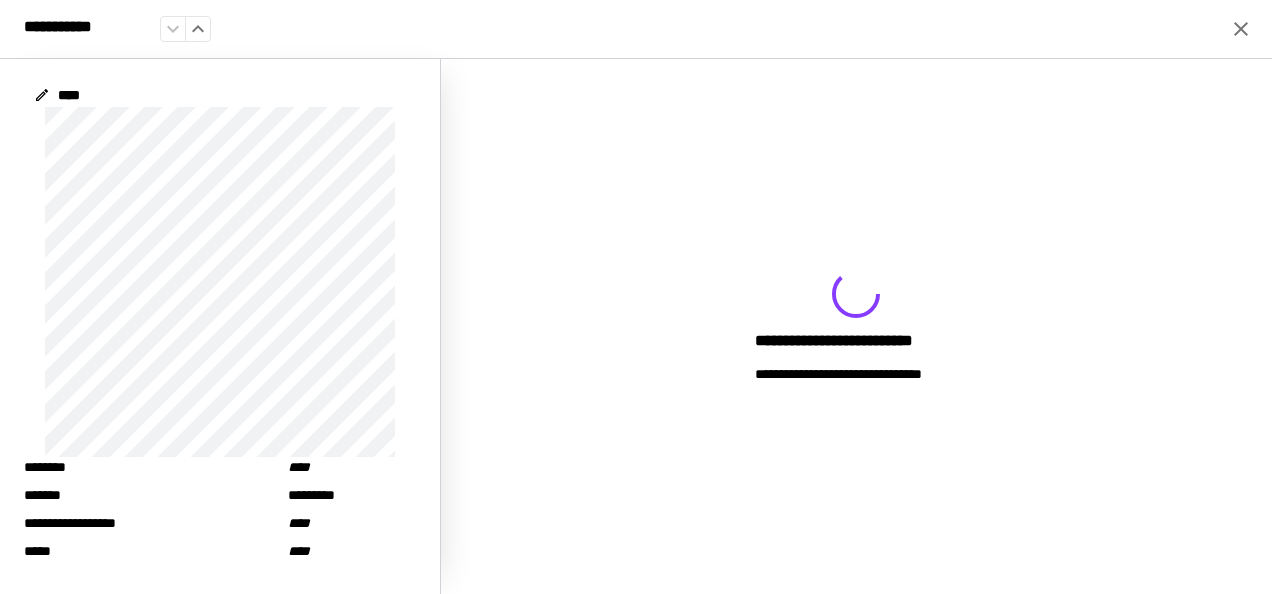click 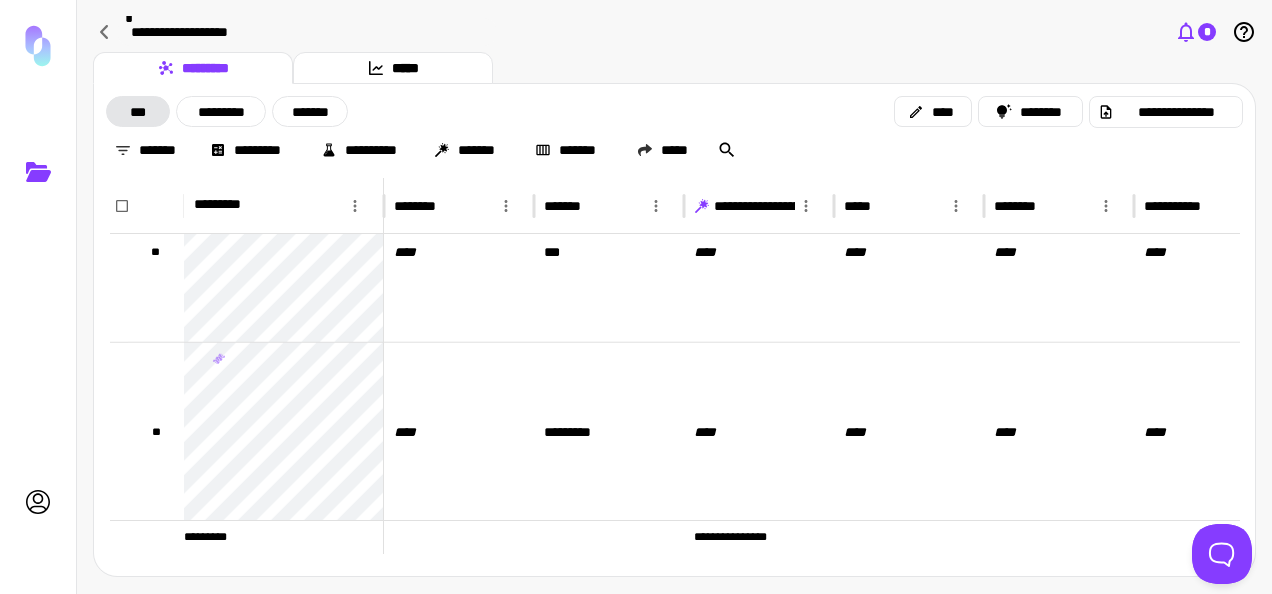 click on "*" at bounding box center (1207, 32) 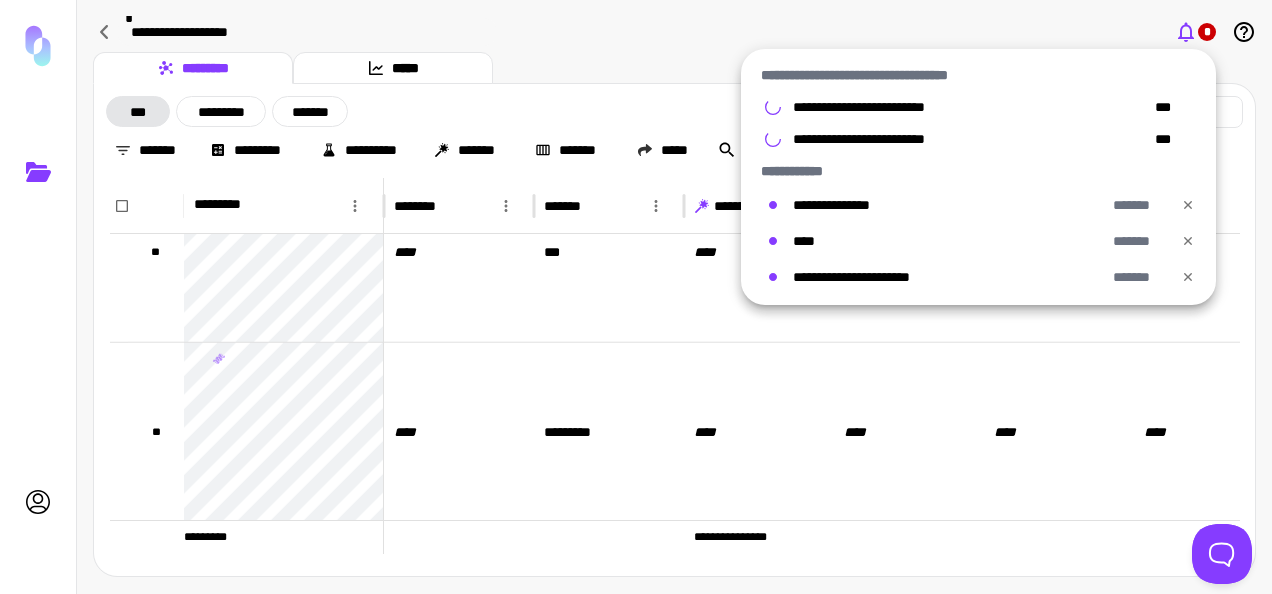 click at bounding box center [636, 297] 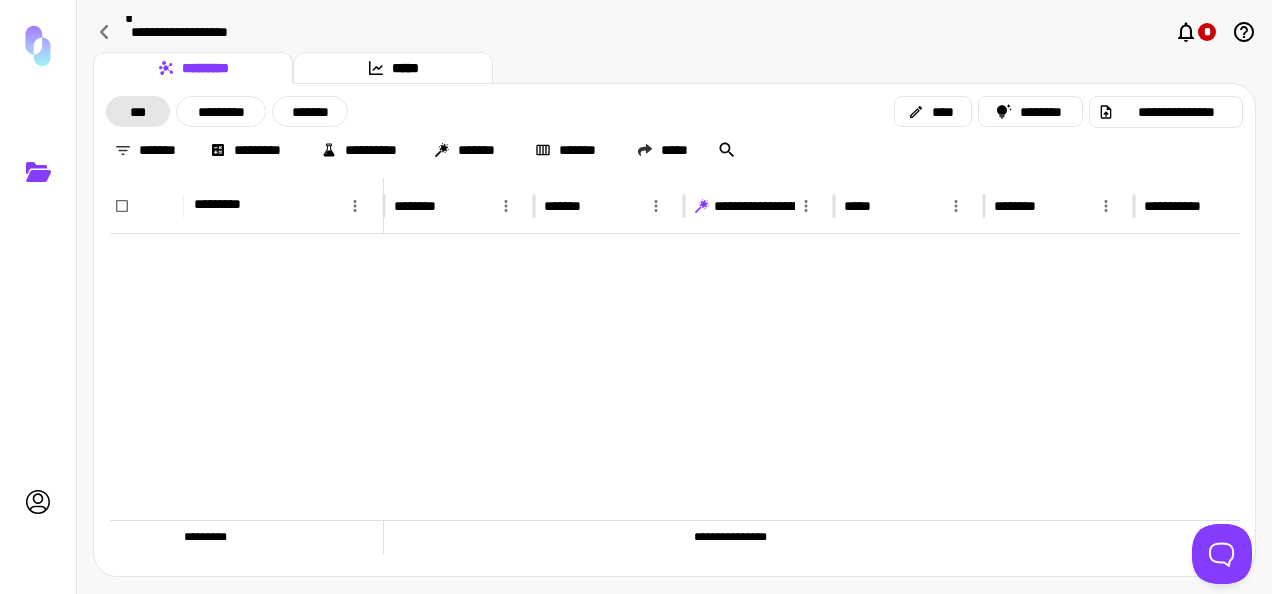 scroll, scrollTop: 13258, scrollLeft: 0, axis: vertical 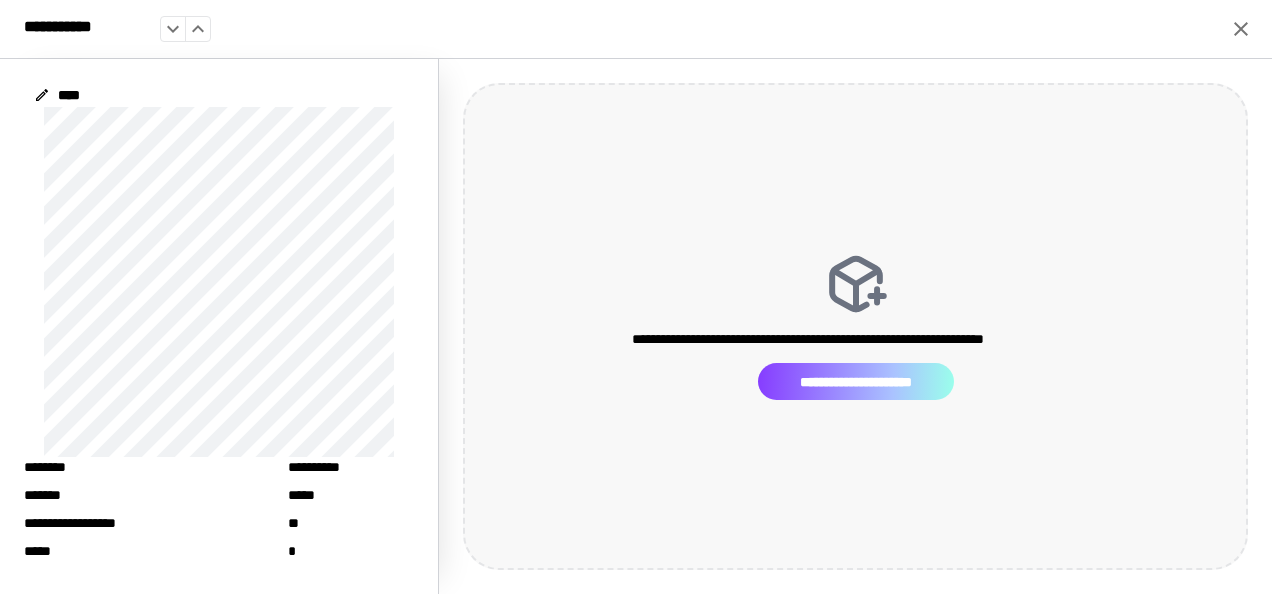 click on "**********" at bounding box center (856, 381) 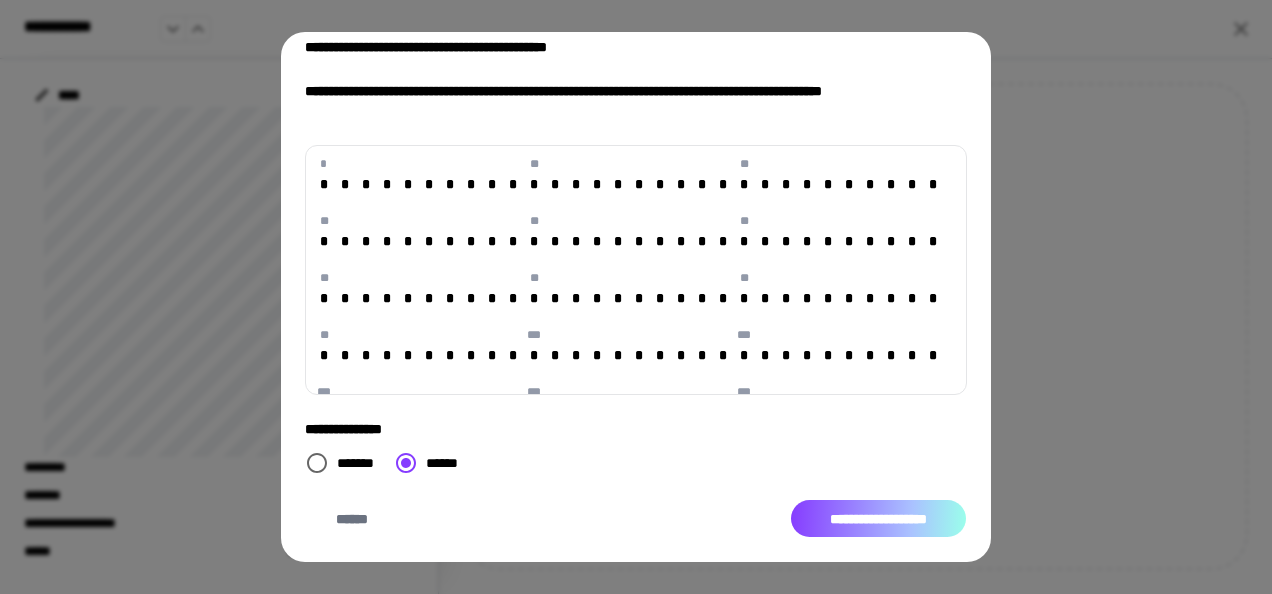 click on "**********" at bounding box center [878, 518] 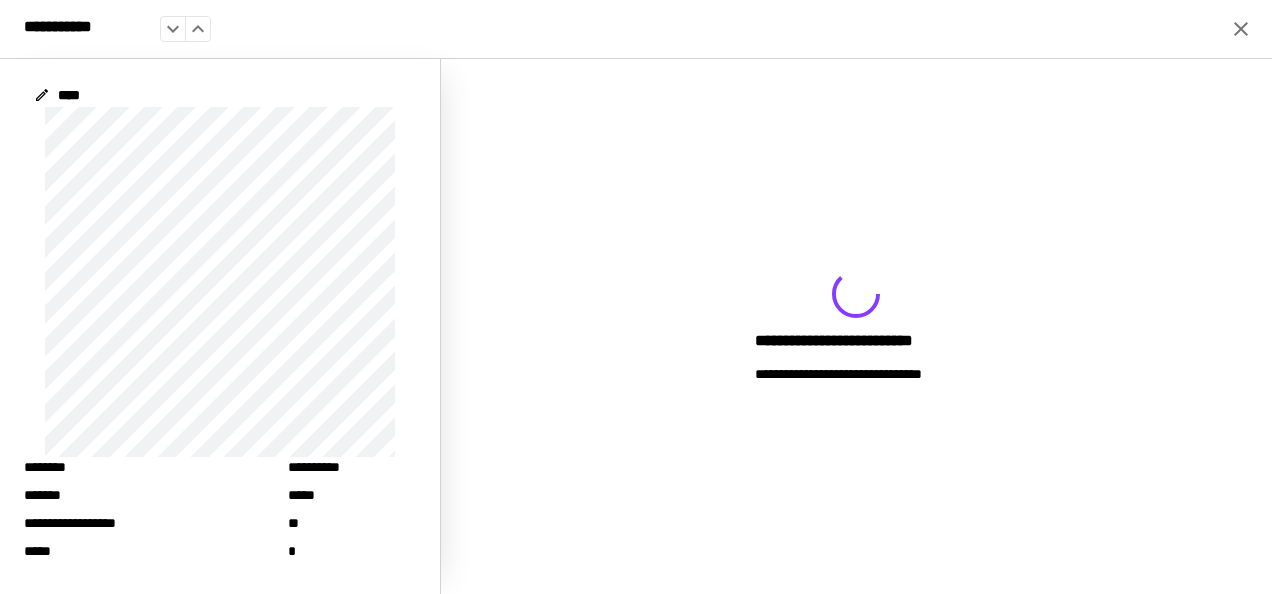 click 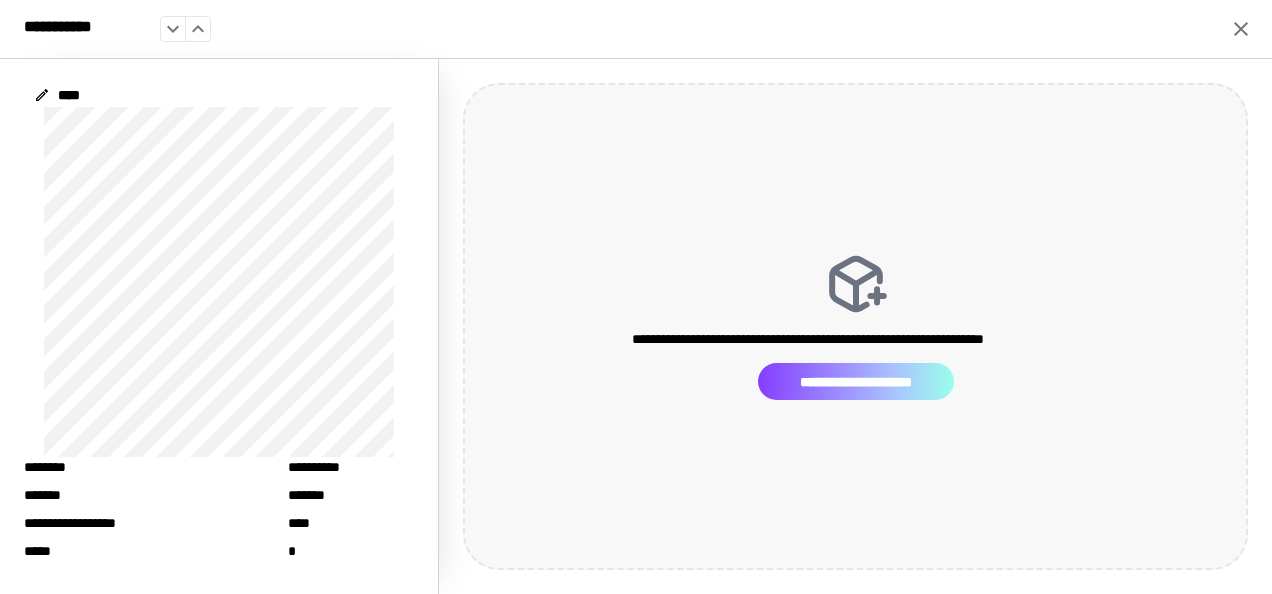 click on "**********" at bounding box center [856, 381] 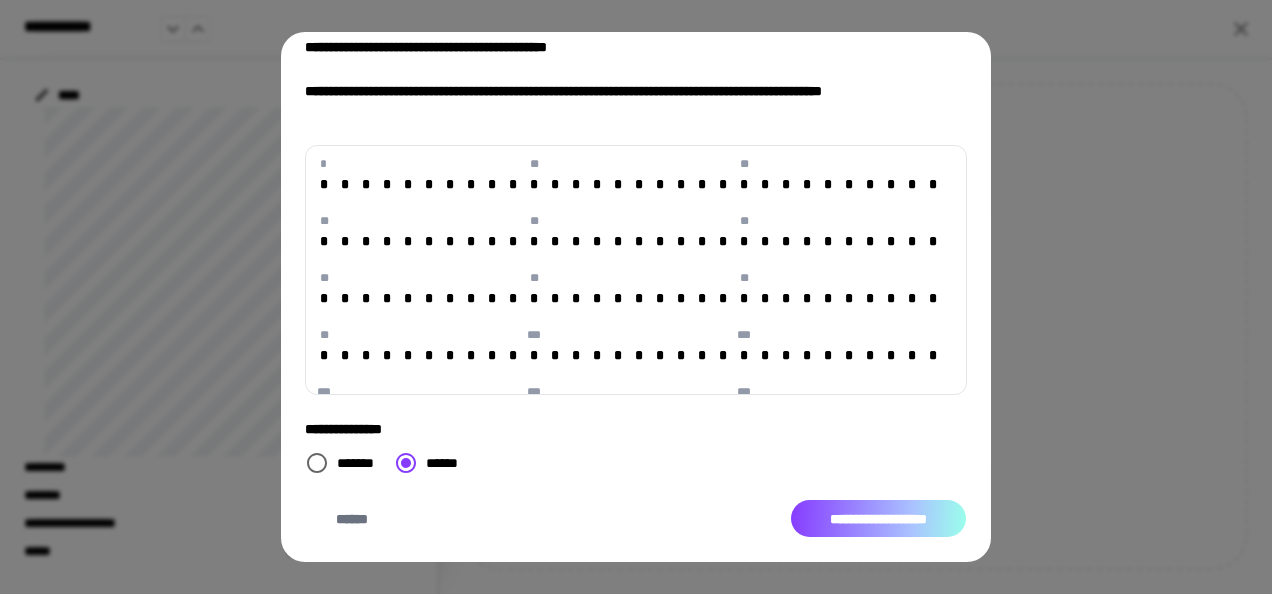 click on "**********" at bounding box center [878, 518] 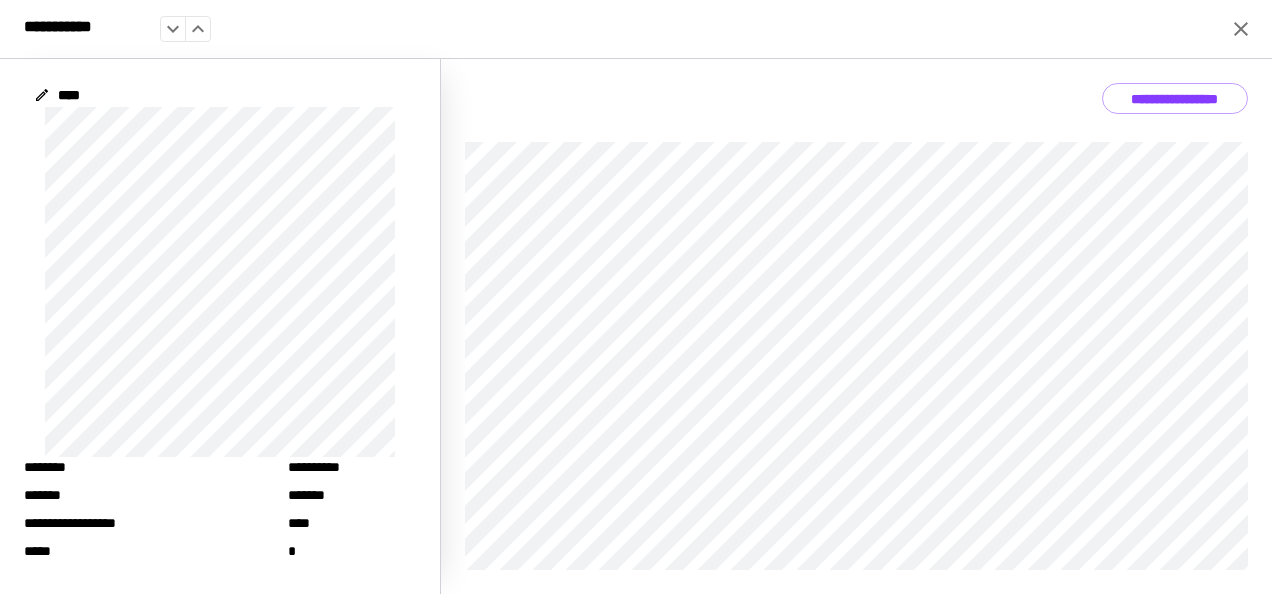 click on "**********" at bounding box center (636, 297) 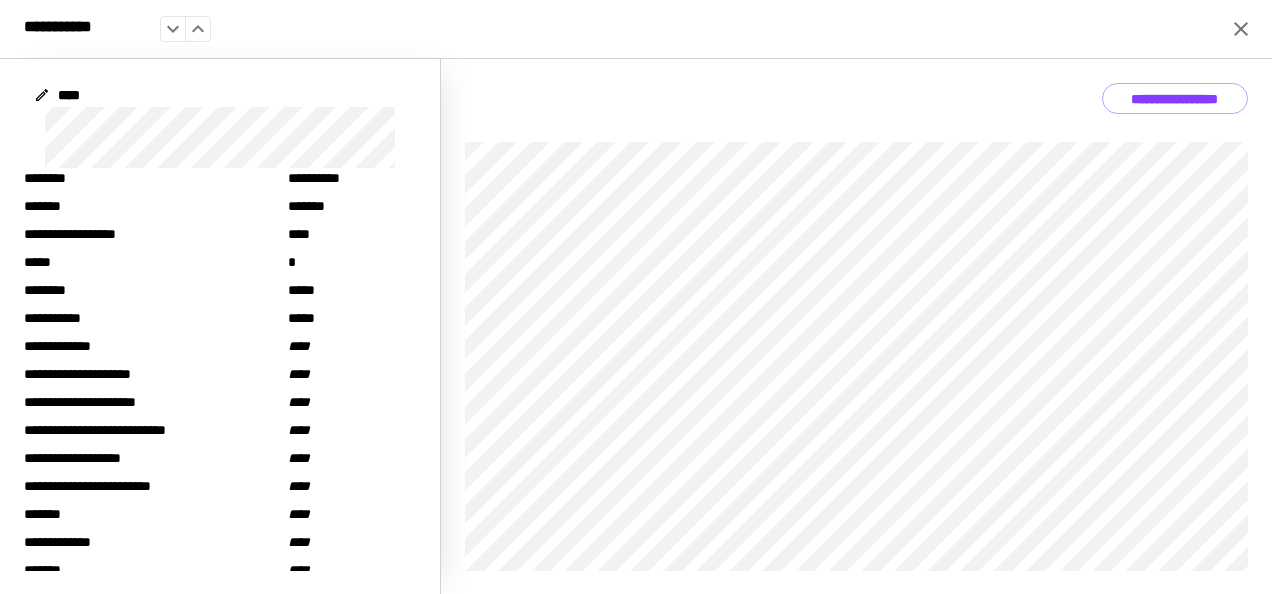 scroll, scrollTop: 0, scrollLeft: 0, axis: both 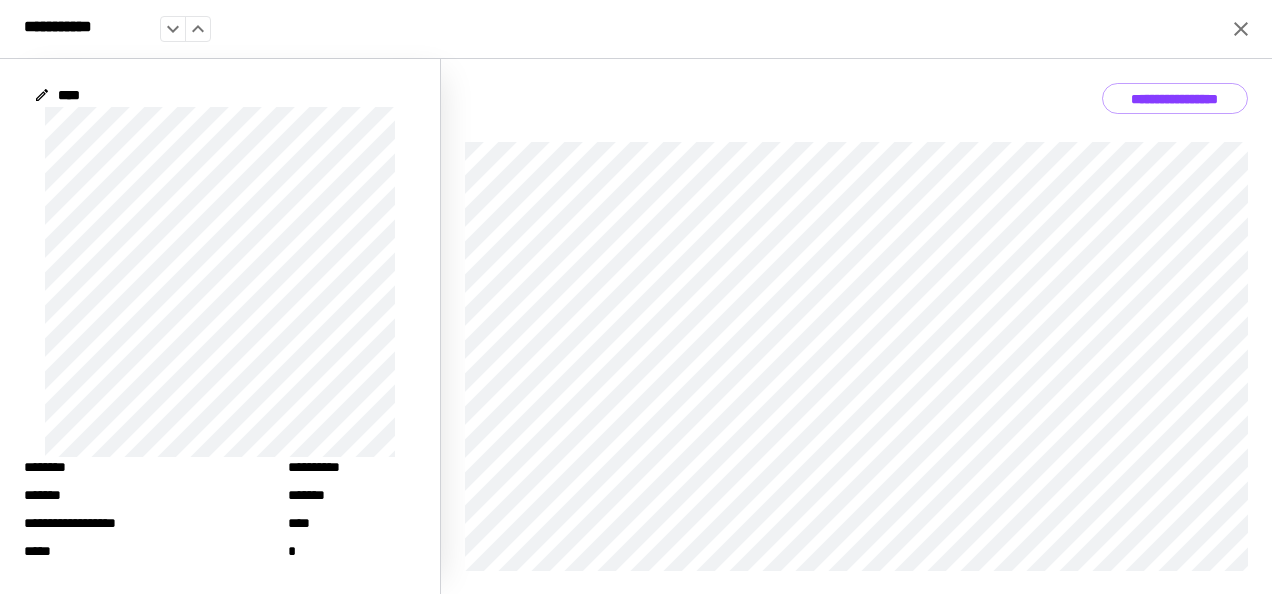 click 